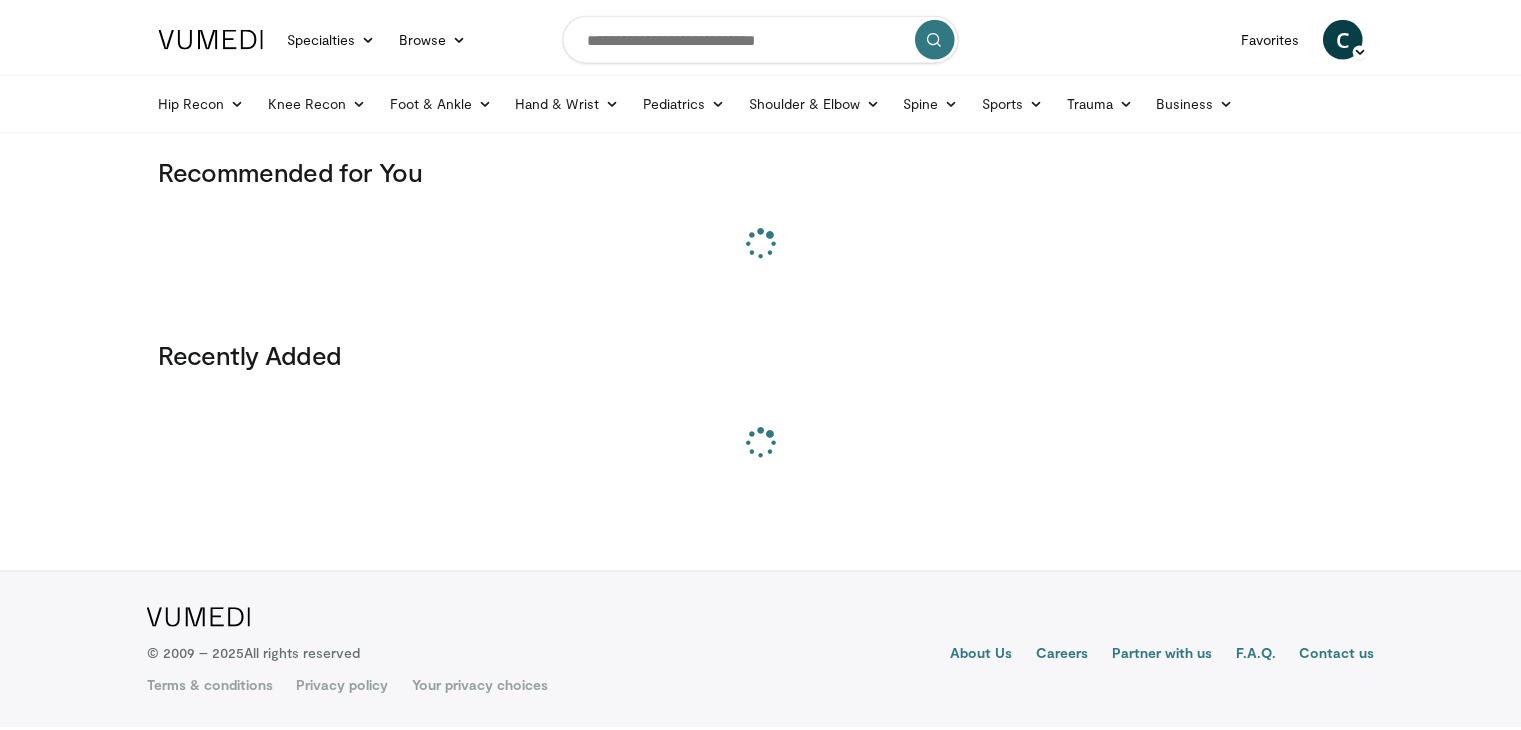 scroll, scrollTop: 0, scrollLeft: 0, axis: both 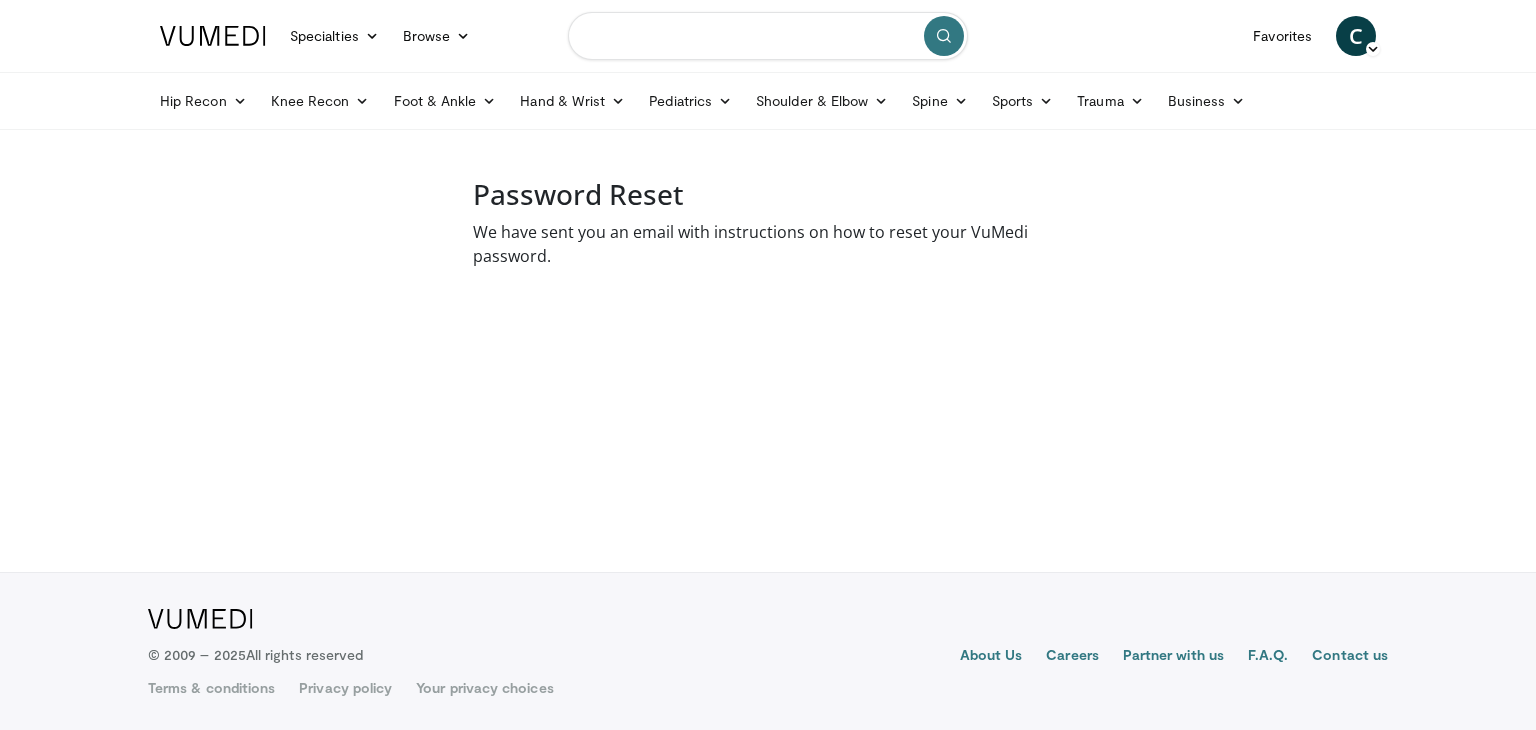 click at bounding box center (768, 36) 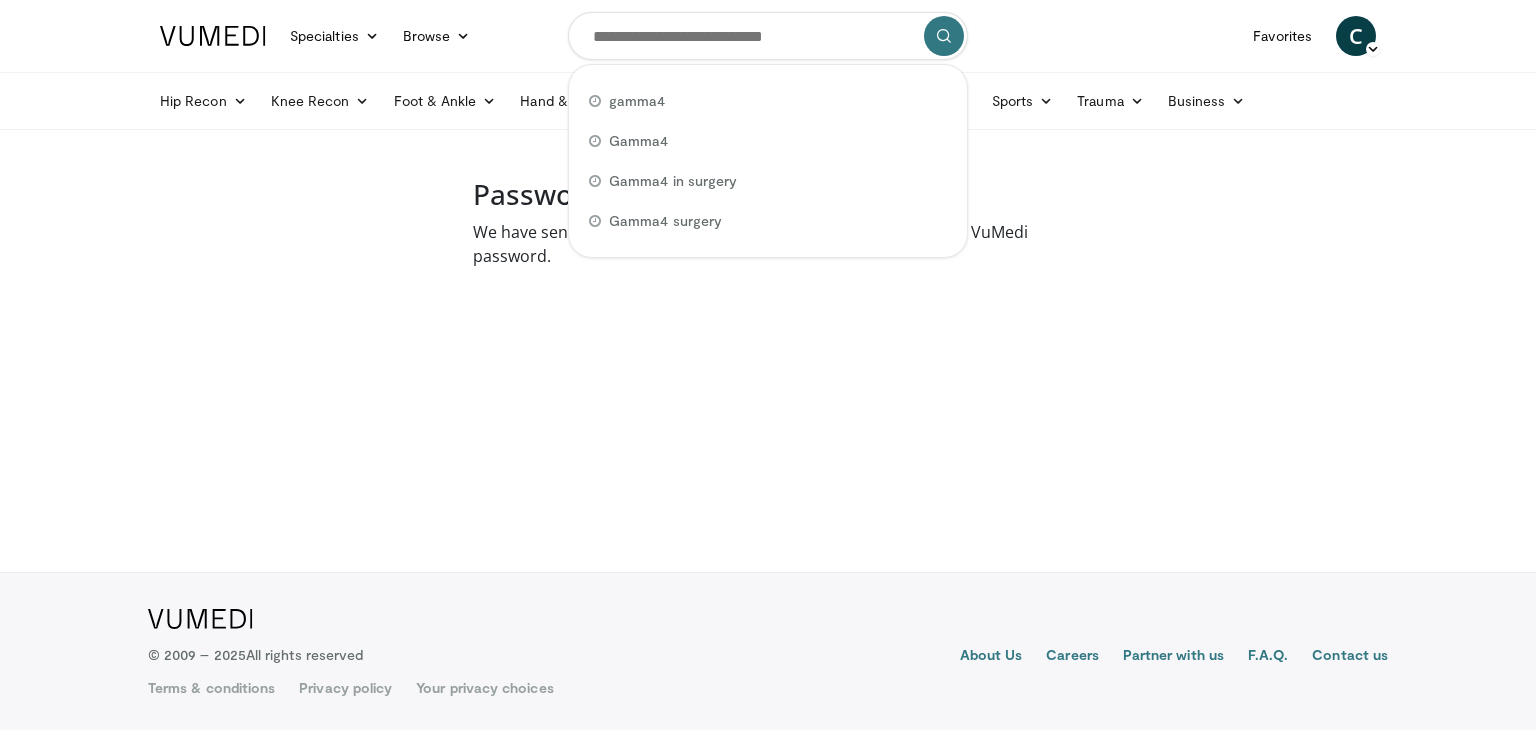 click on "Specialties
Adult & Family Medicine
Allergy, Asthma, Immunology
Anesthesiology
Cardiology
Dental
Dermatology
Endocrinology
Gastroenterology & Hepatology
General Surgery
Hematology & Oncology
Infectious Disease
Nephrology
Neurology
Neurosurgery
Obstetrics & Gynecology
Ophthalmology
Oral Maxillofacial
Orthopaedics
Otolaryngology
Pediatrics
Plastic Surgery
Podiatry
Psychiatry
Pulmonology
Radiation Oncology
Radiology
Rheumatology
Urology" at bounding box center [768, 365] 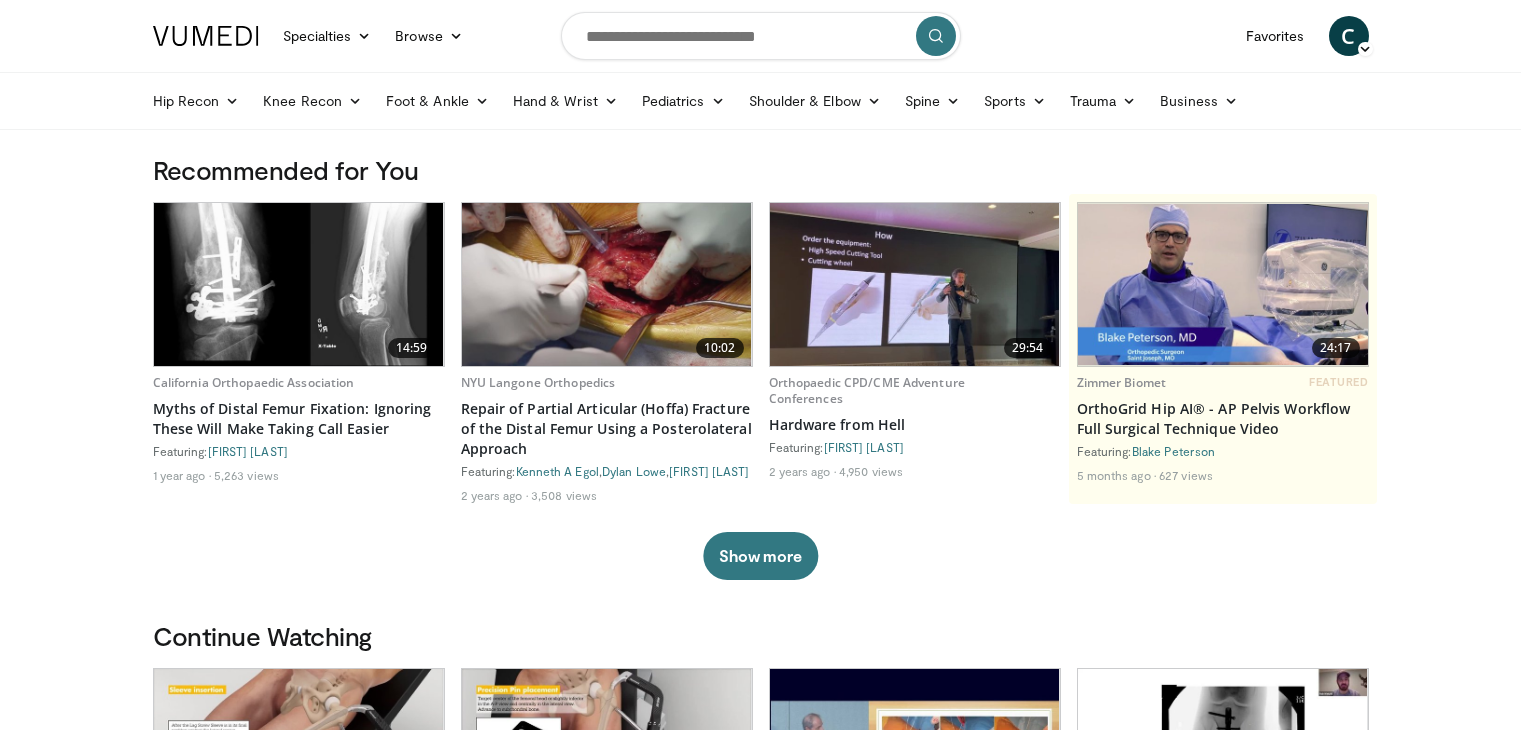 scroll, scrollTop: 0, scrollLeft: 0, axis: both 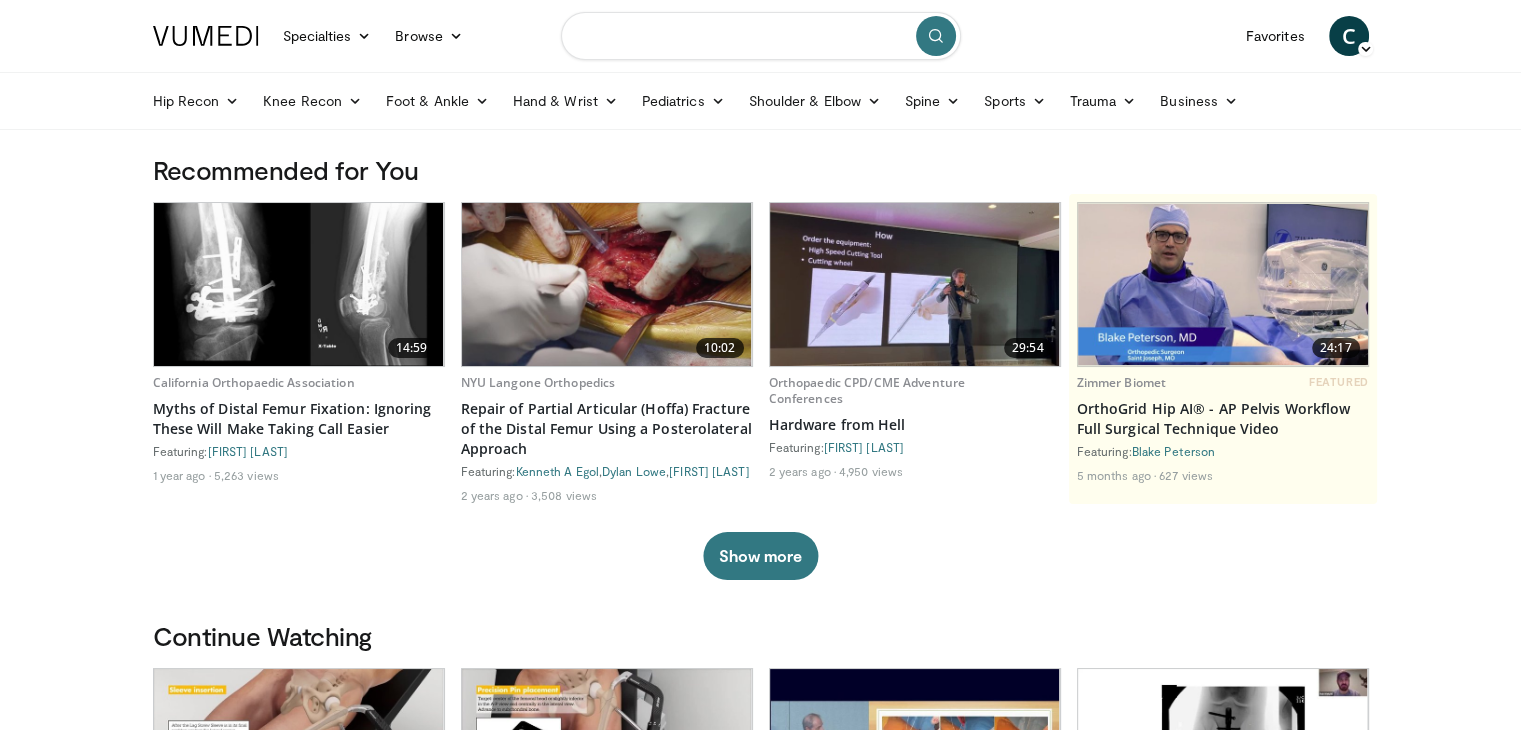click at bounding box center [761, 36] 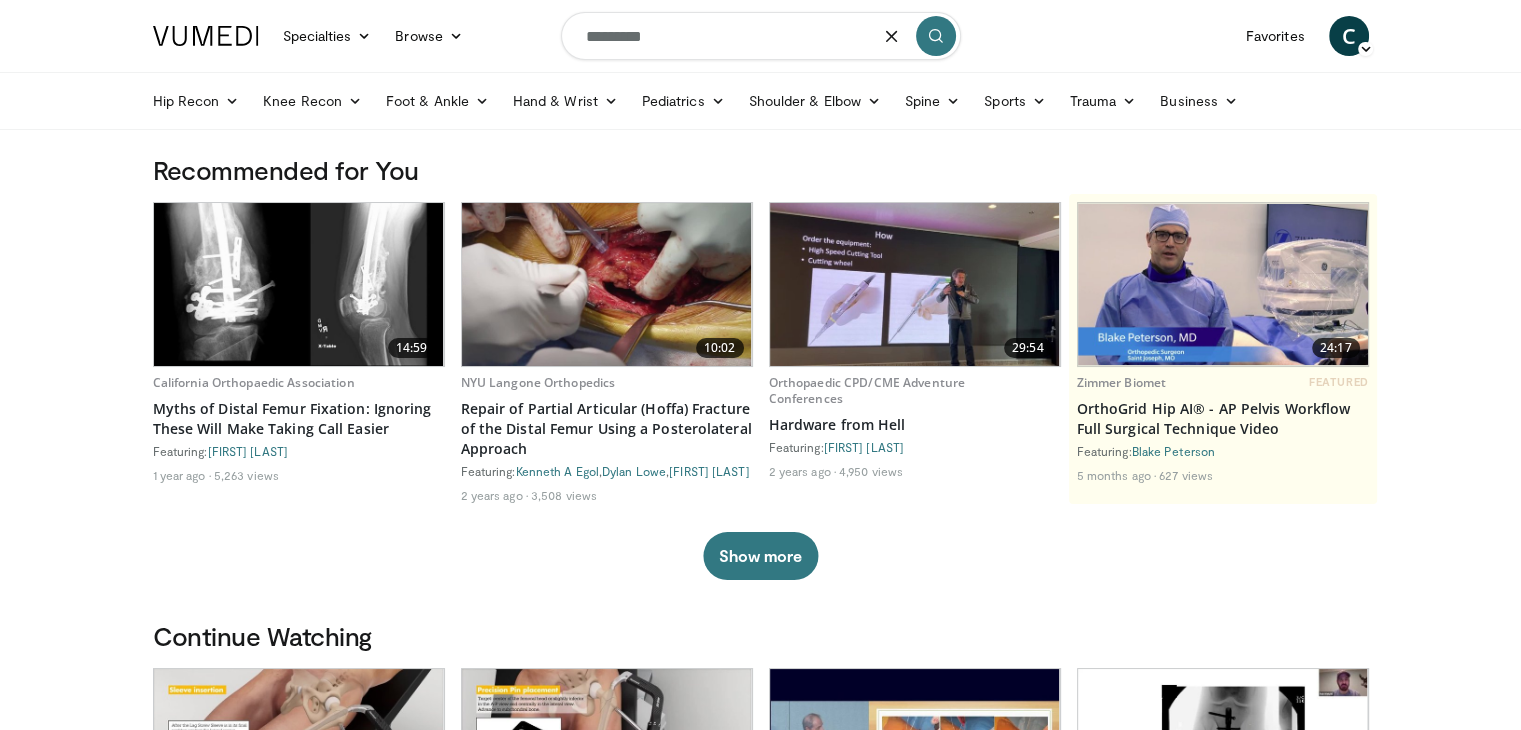 type on "*********" 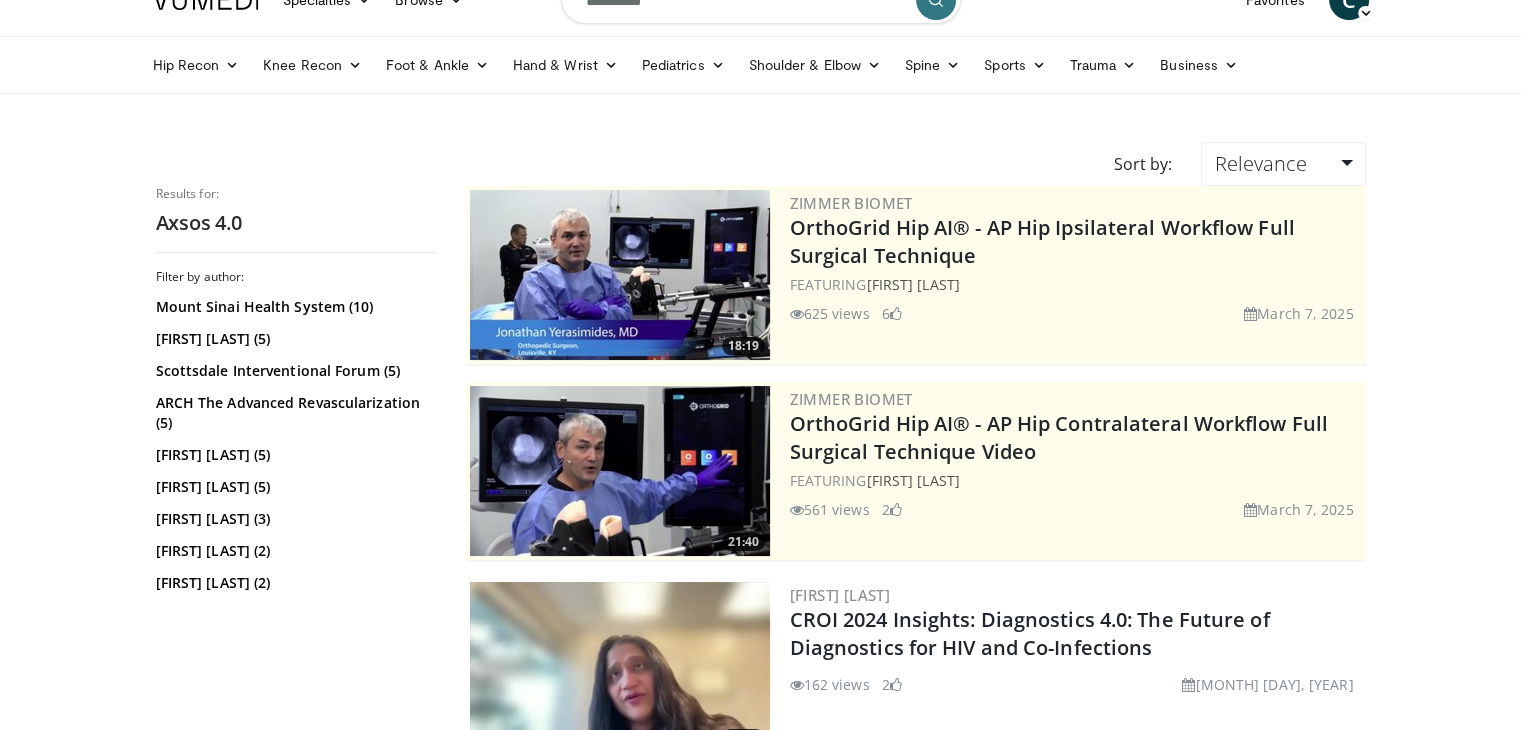 scroll, scrollTop: 0, scrollLeft: 0, axis: both 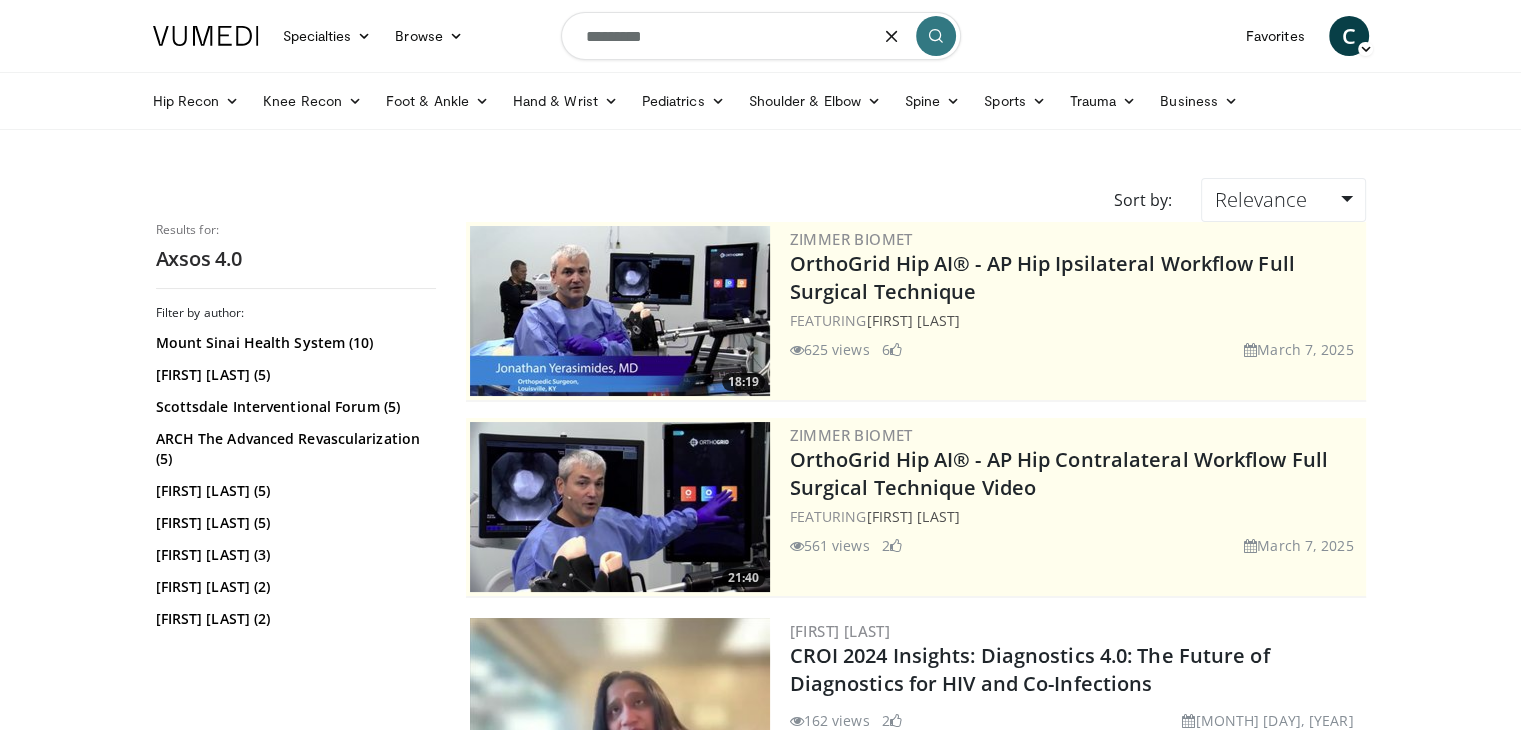 click on "*********" at bounding box center (761, 36) 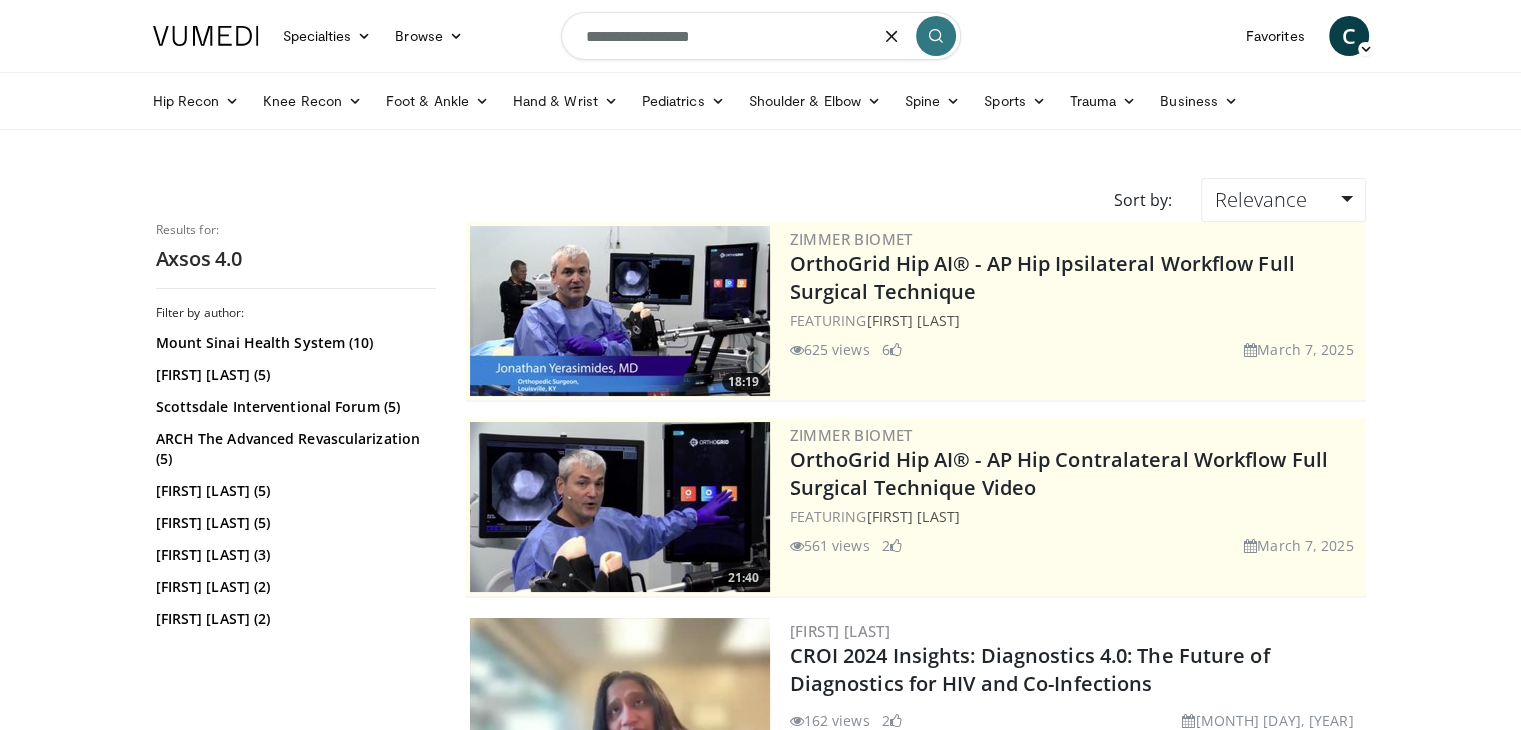 type on "**********" 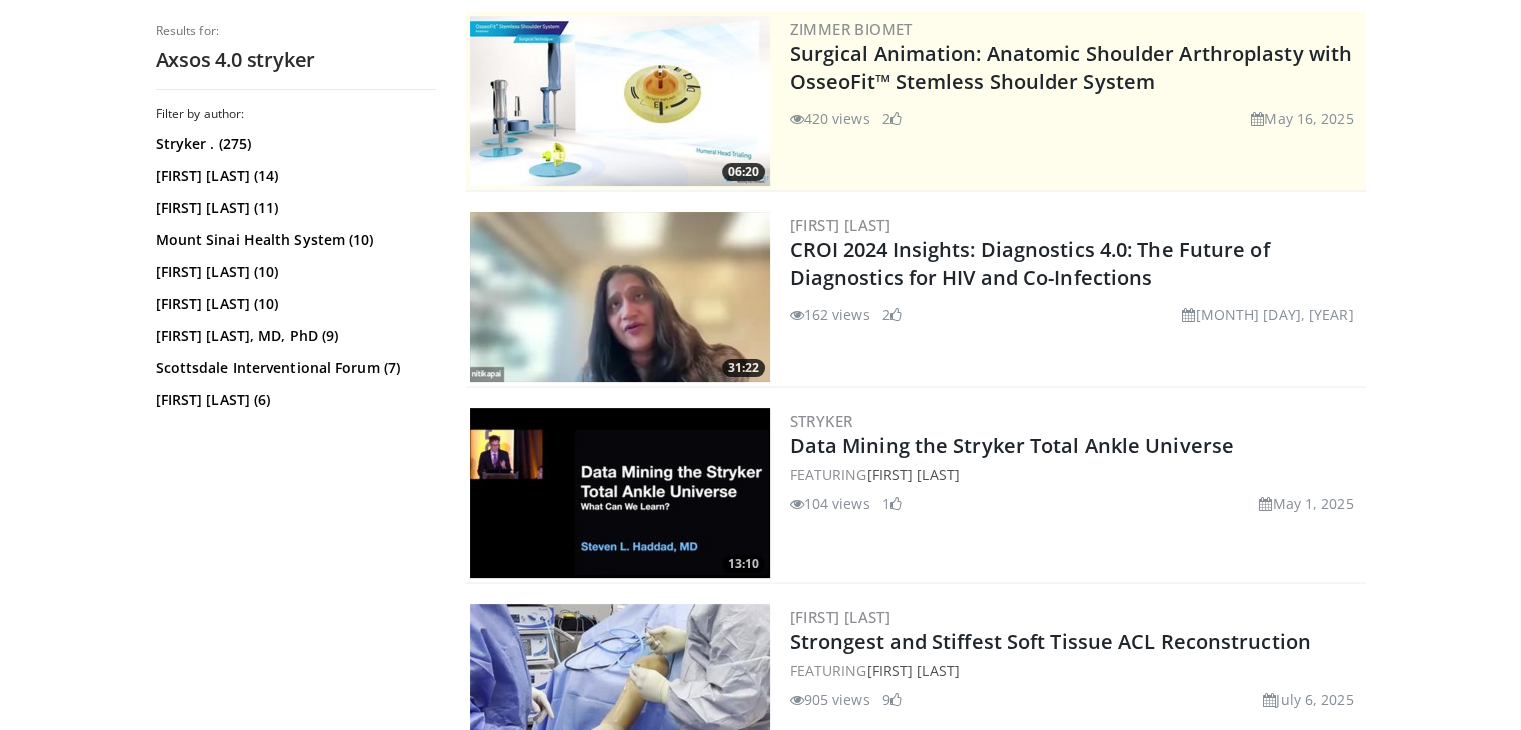 scroll, scrollTop: 412, scrollLeft: 0, axis: vertical 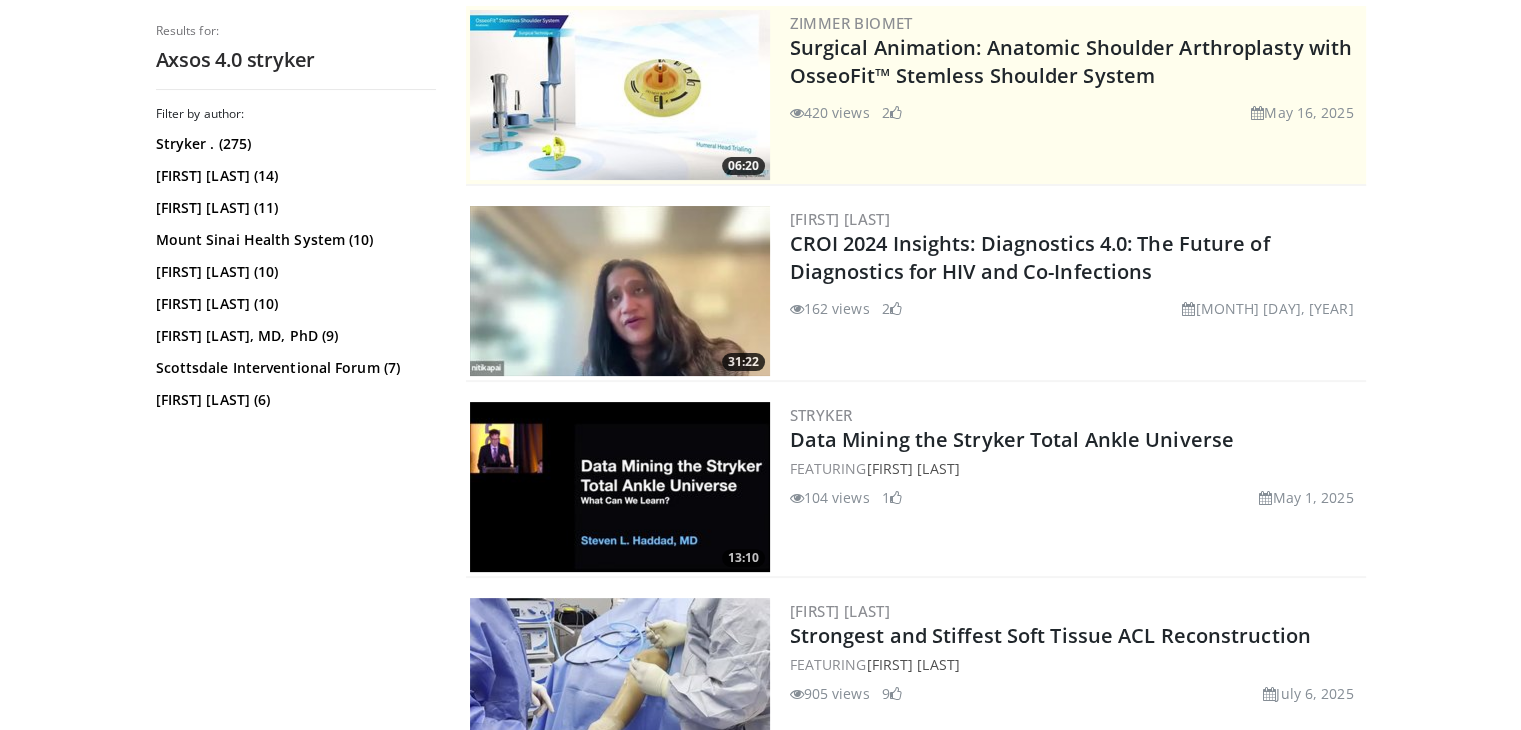 click on "Filter by author:
Stryker . (275)
[FIRST] [LAST] (14)
[FIRST] [LAST] (11)
Mount Sinai Health System (10)
[FIRST] [LAST] (10)
[FIRST] [LAST] (10)
[FIRST] [LAST], MD, PhD (9)
Scottsdale Interventional Forum (7)
[FIRST] [LAST] (6)
[FIRST] [LAST] (6)
[FIRST] [LAST] (6)
[FIRST] [LAST] (6)
[FIRST] [LAST] (5)
[FIRST] [LAST] (5)
[FIRST] [LAST] (2)" at bounding box center (296, 411) 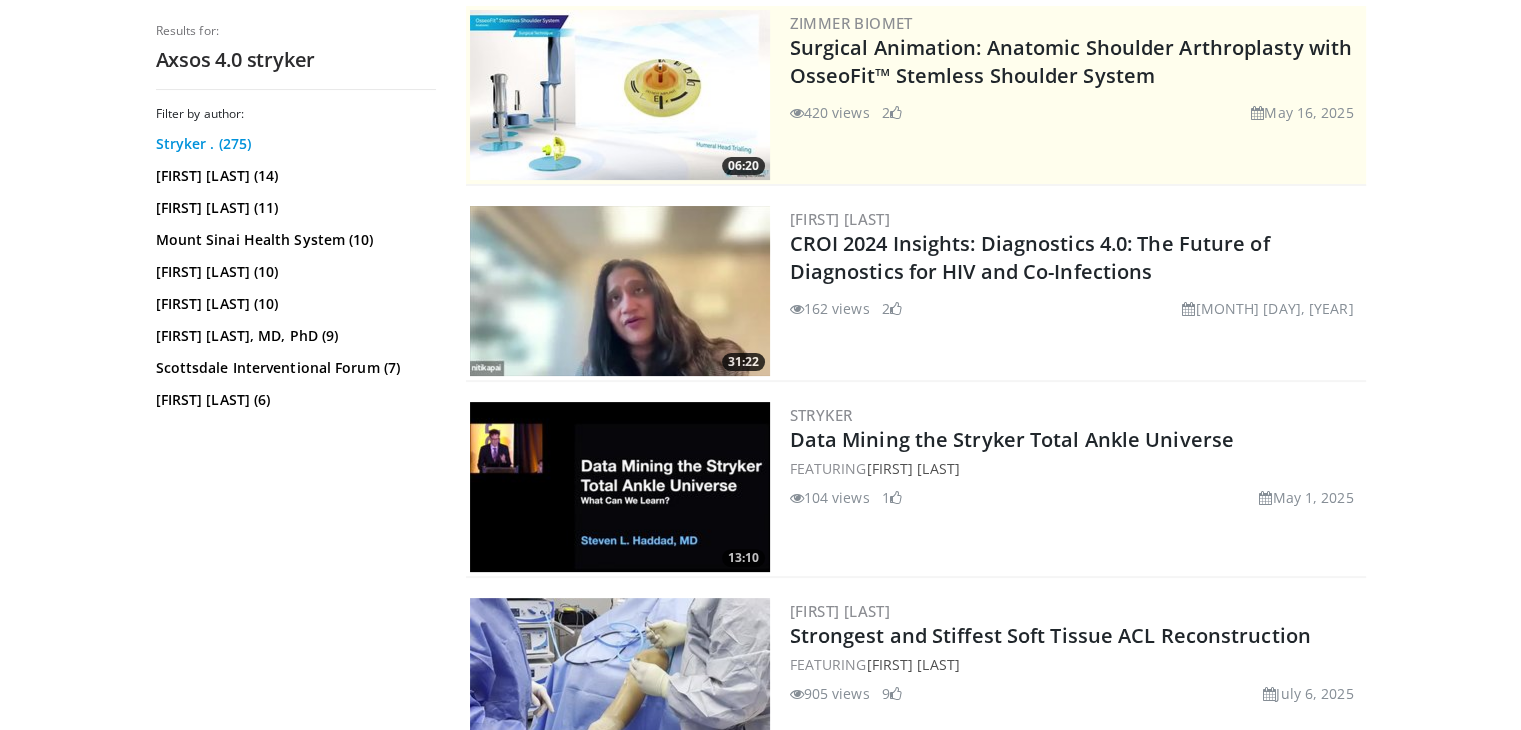 click on "Stryker . (275)" at bounding box center (293, 144) 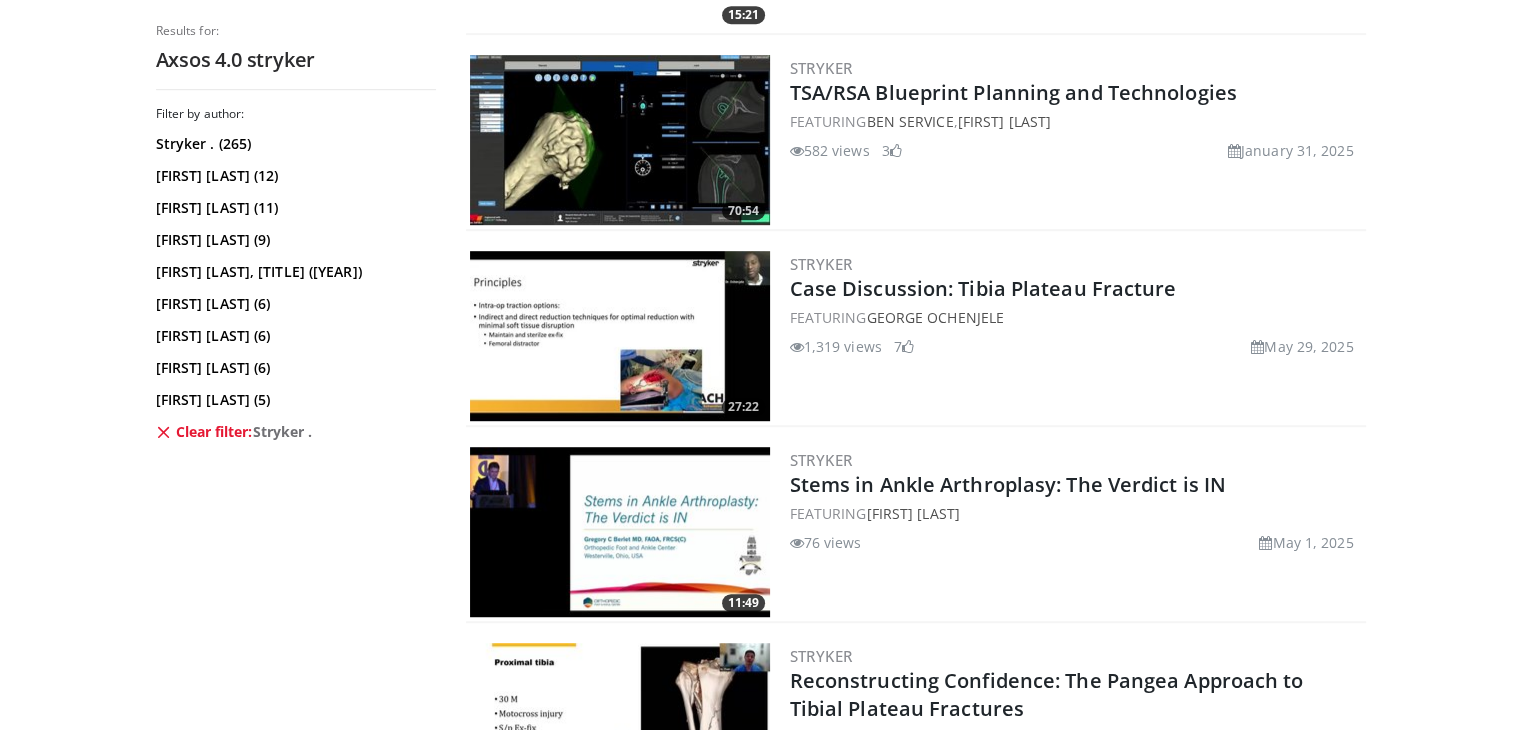 scroll, scrollTop: 1146, scrollLeft: 0, axis: vertical 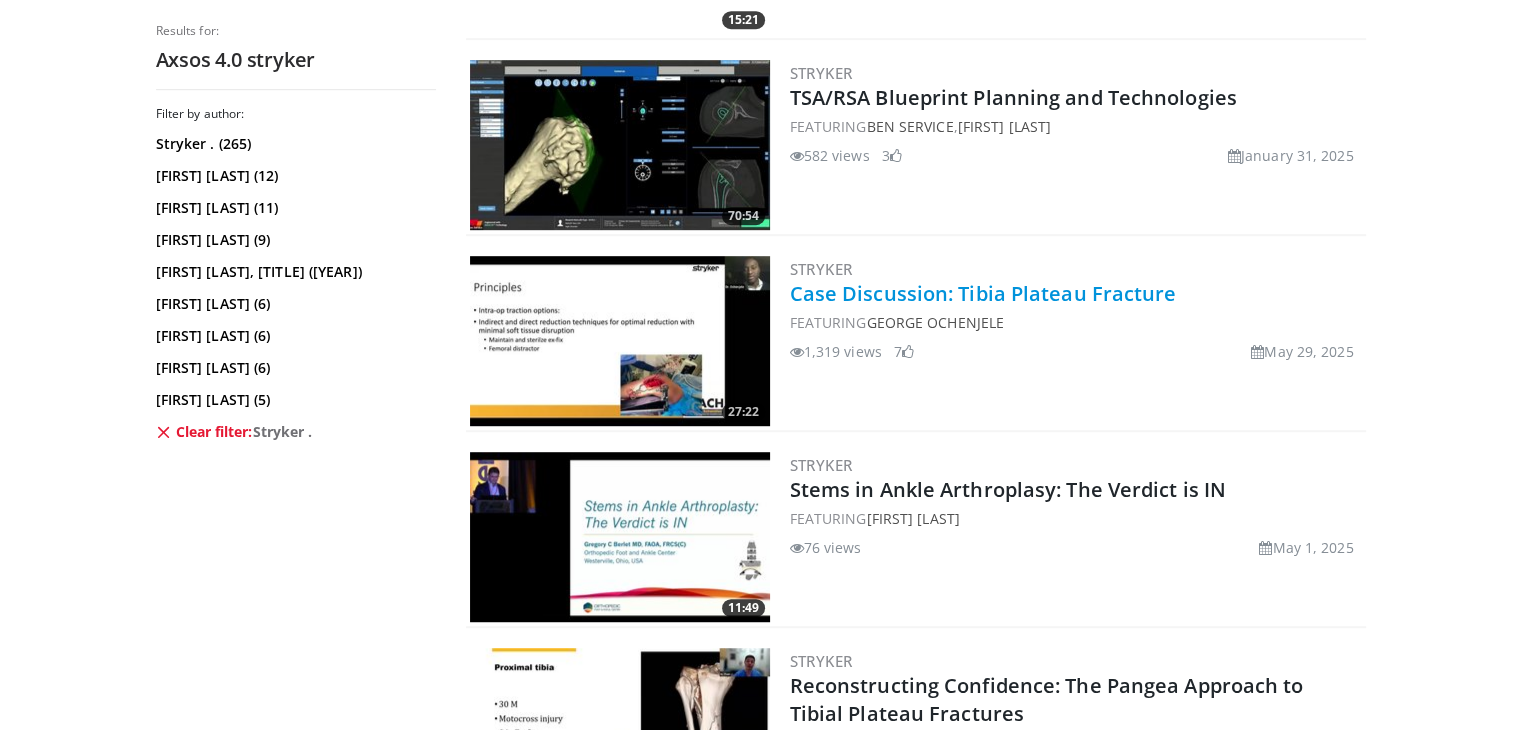click on "Case Discussion: Tibia Plateau Fracture" at bounding box center (983, 293) 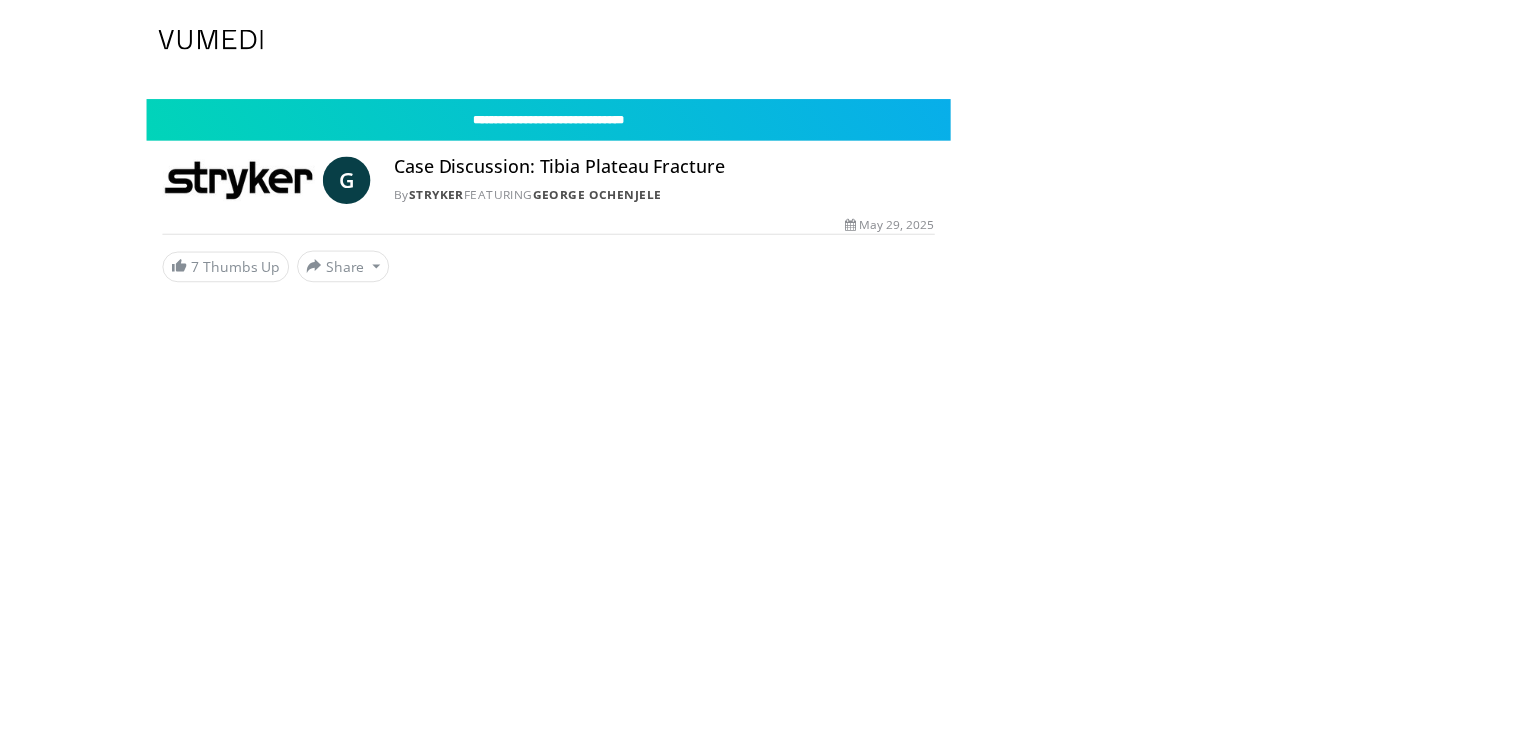 scroll, scrollTop: 0, scrollLeft: 0, axis: both 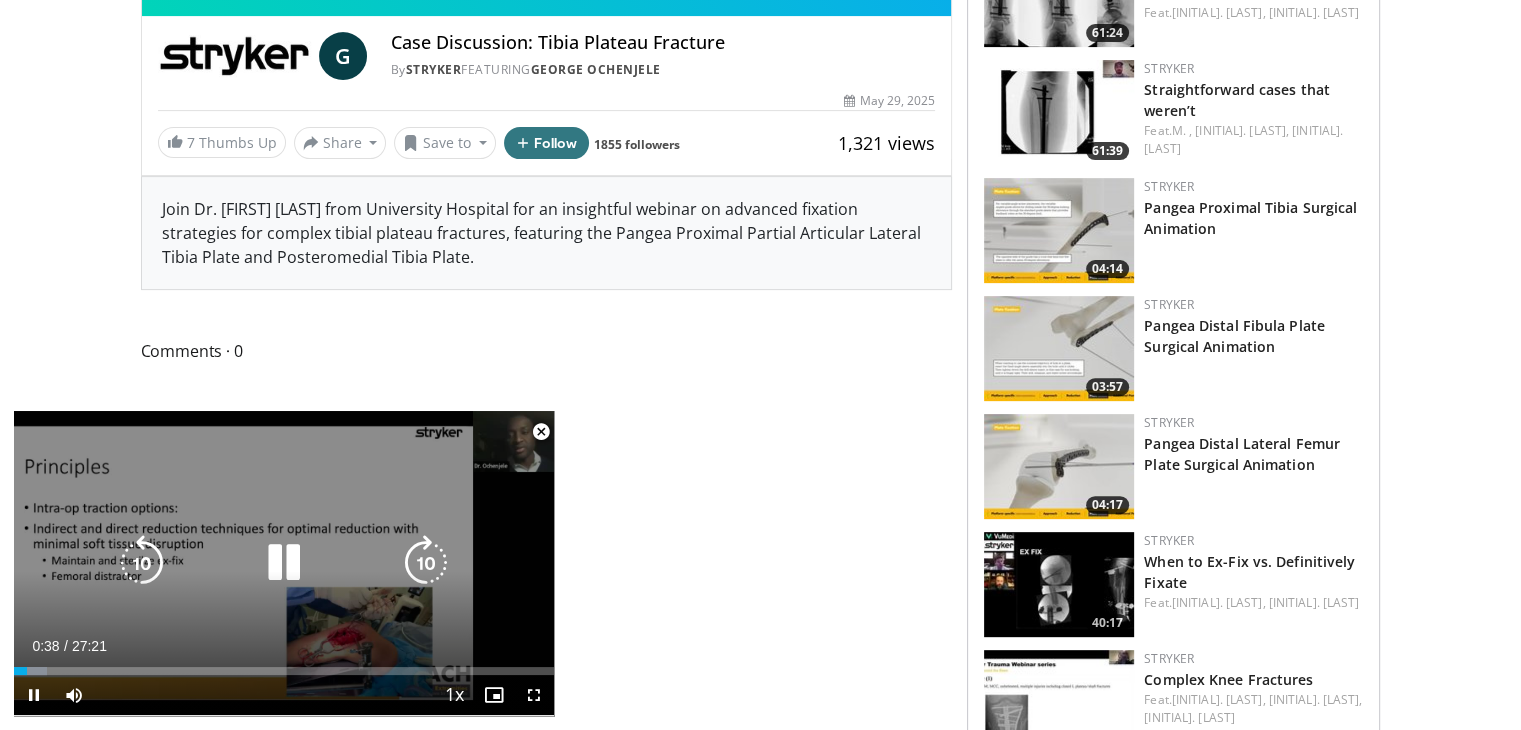 click on "10 seconds
Tap to unmute" at bounding box center (284, 563) 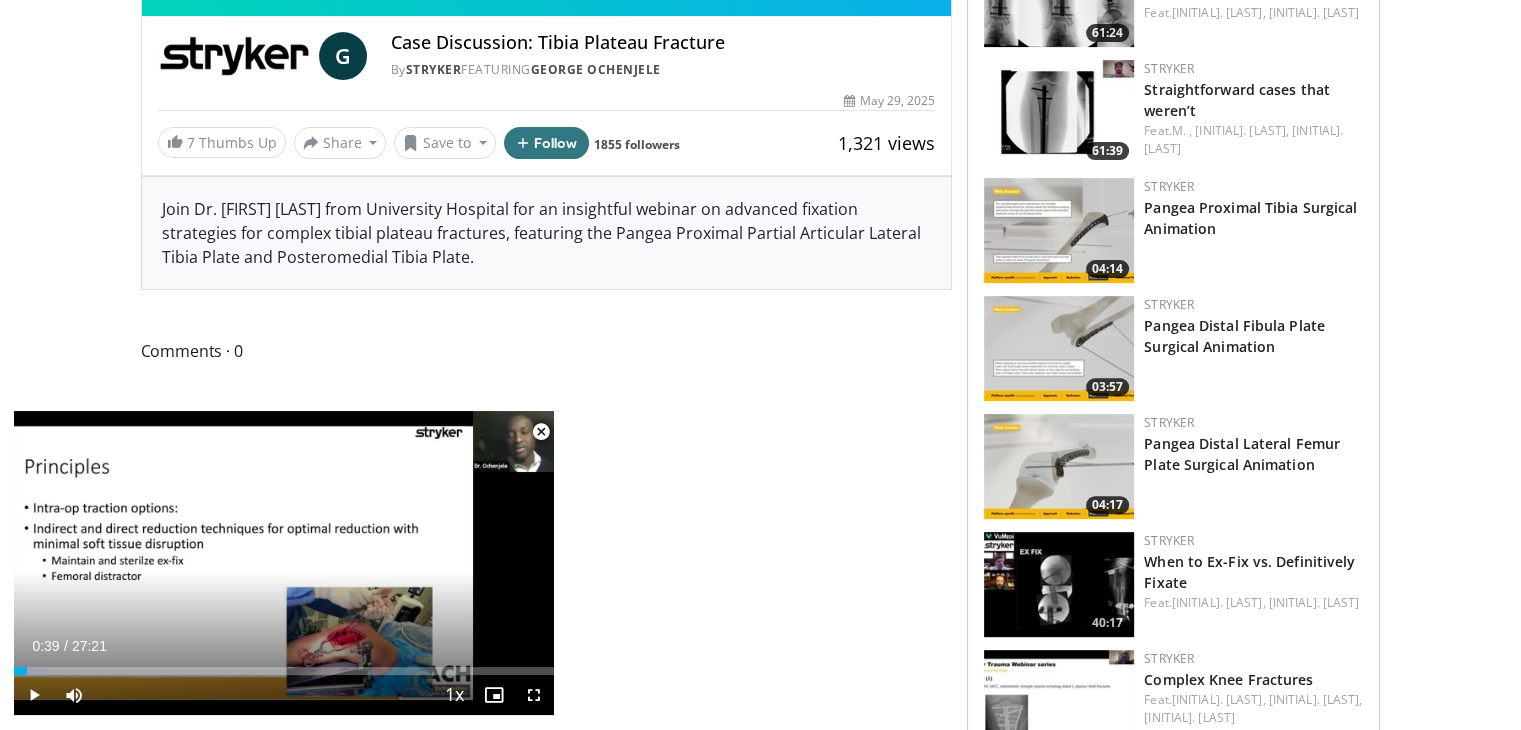 scroll, scrollTop: 0, scrollLeft: 0, axis: both 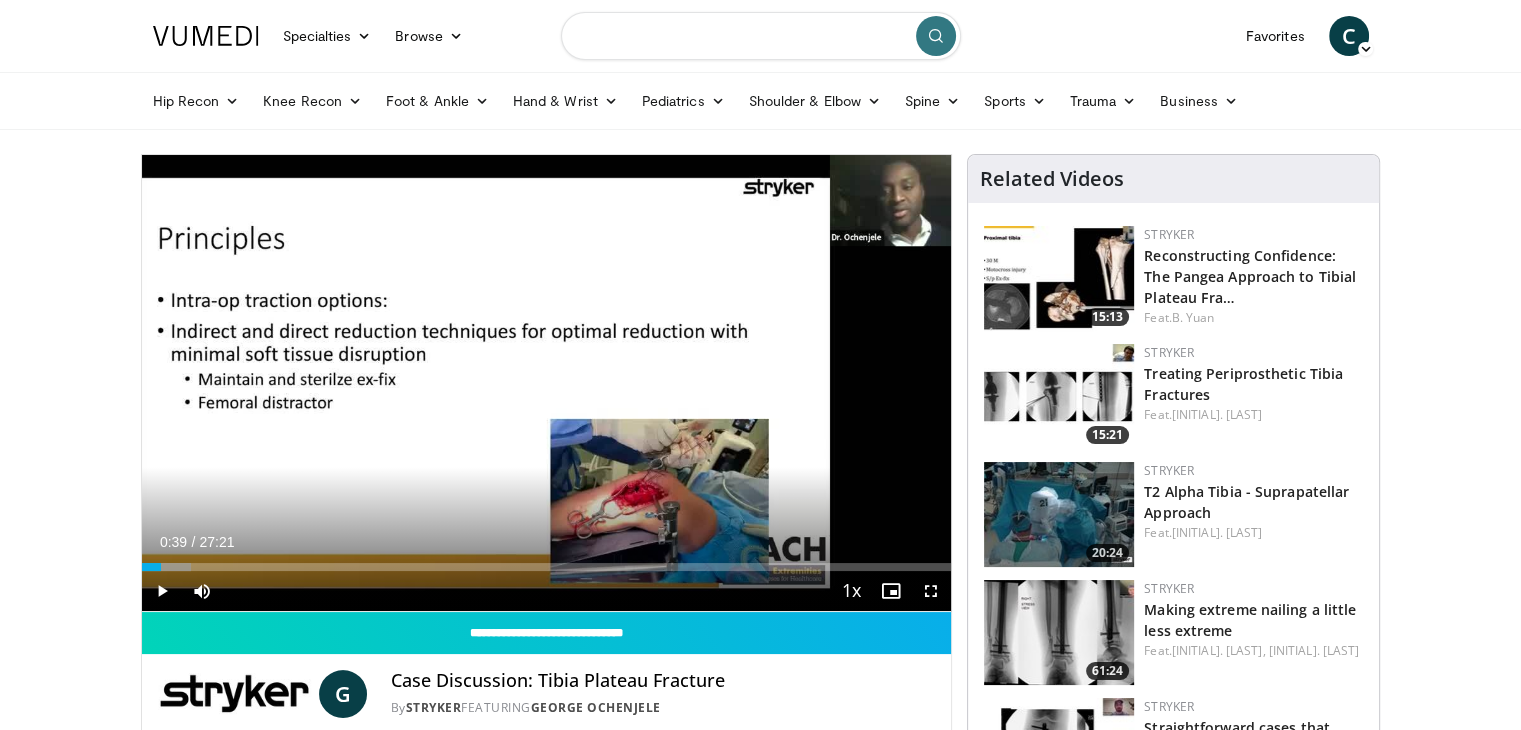 click at bounding box center [761, 36] 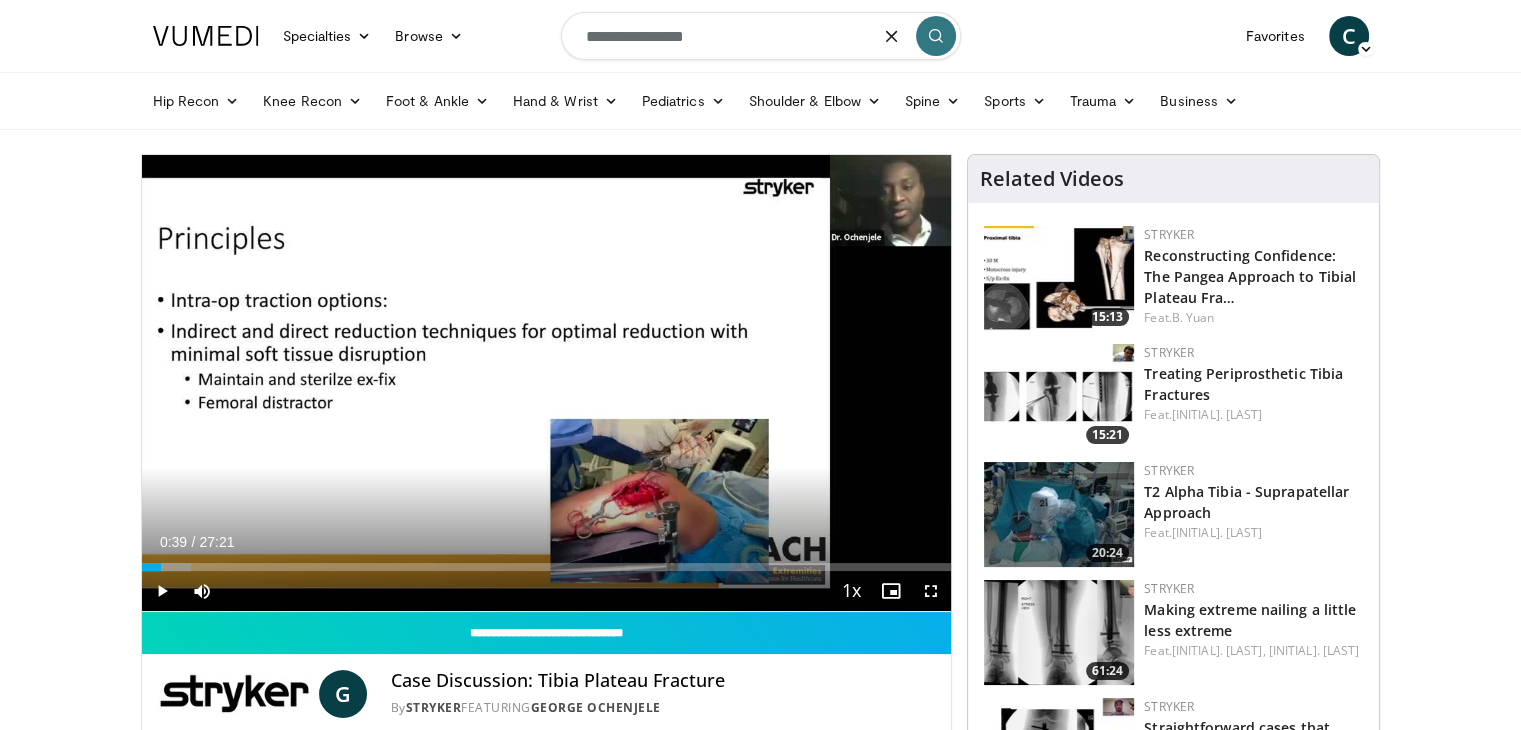 type on "**********" 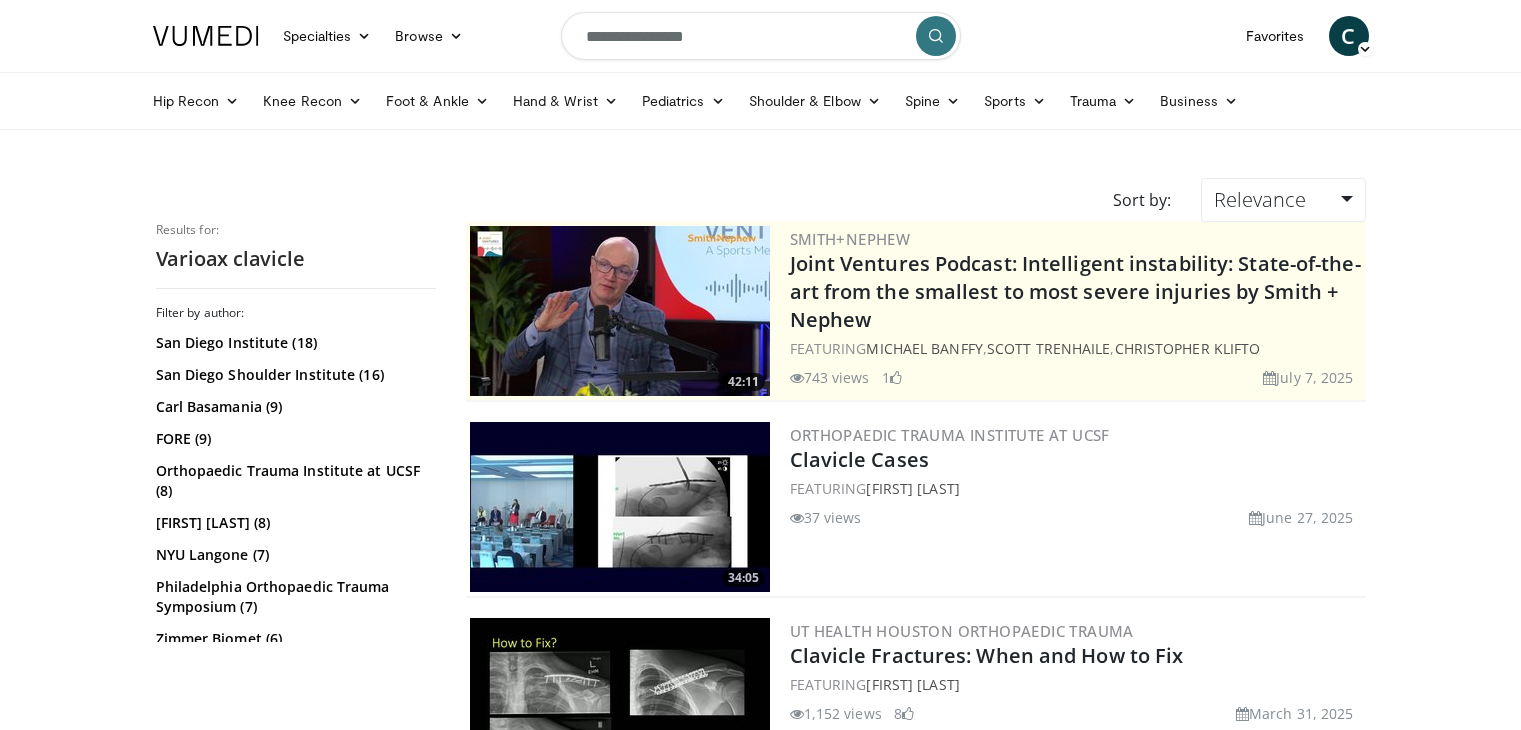scroll, scrollTop: 0, scrollLeft: 0, axis: both 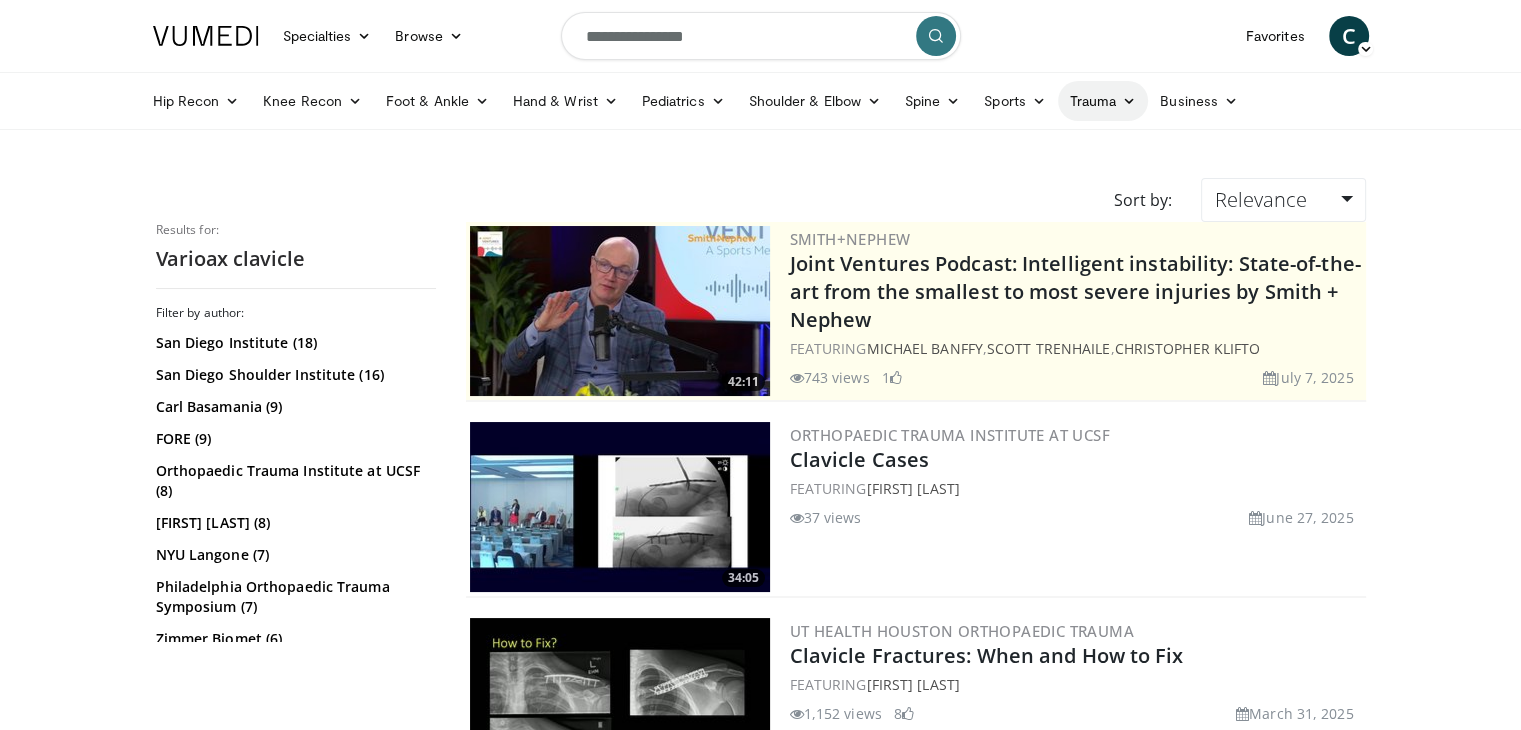 click on "Trauma" at bounding box center [1103, 101] 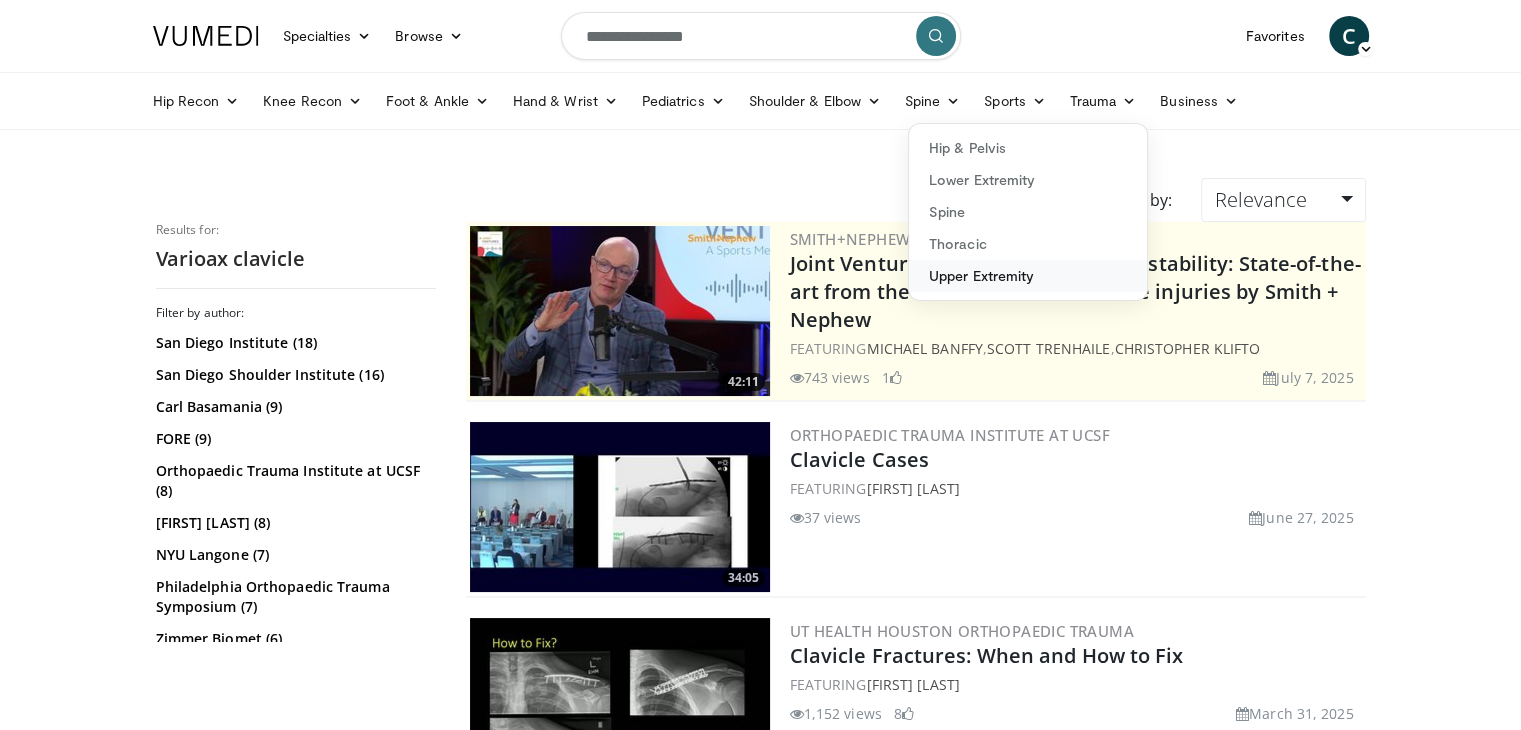 click on "Upper Extremity" at bounding box center [1028, 276] 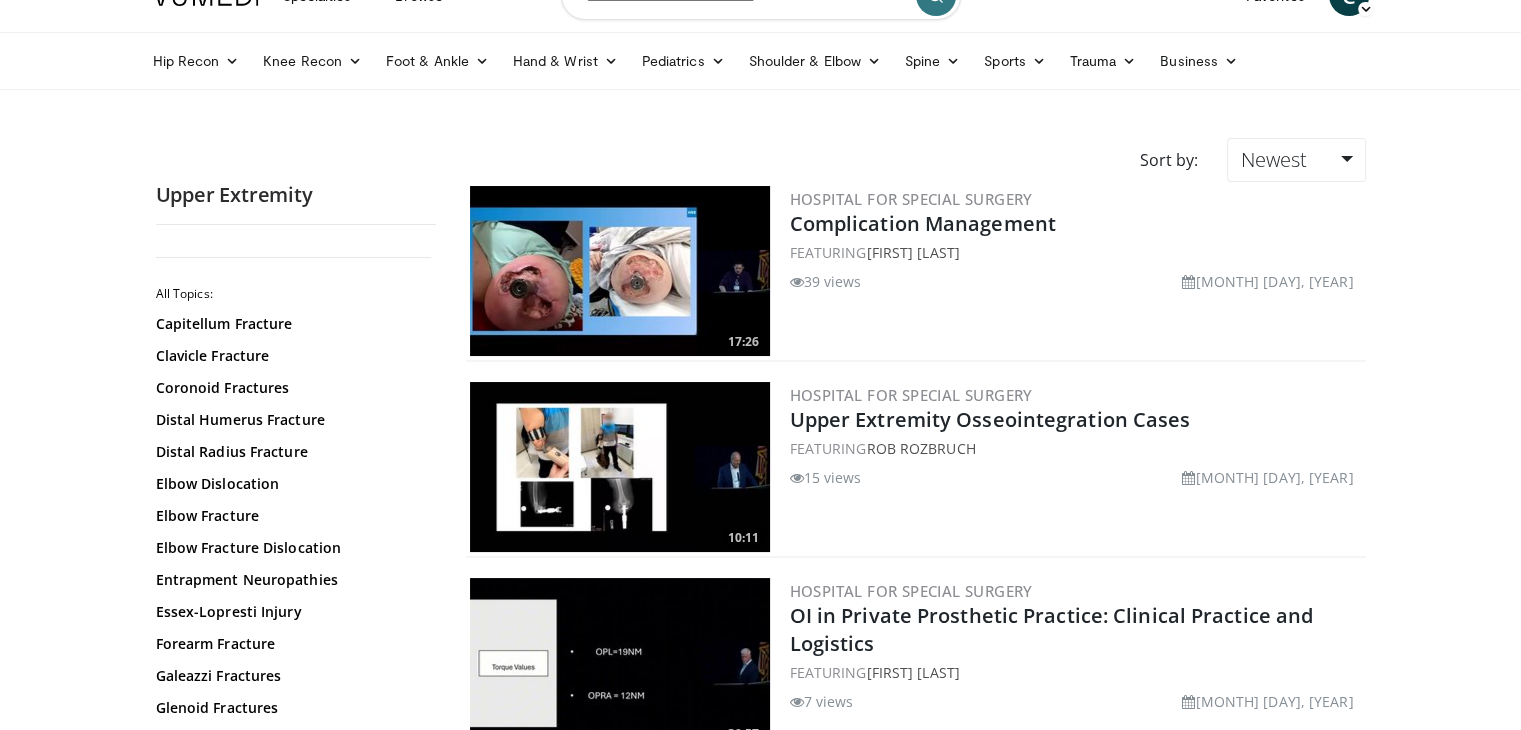 scroll, scrollTop: 75, scrollLeft: 0, axis: vertical 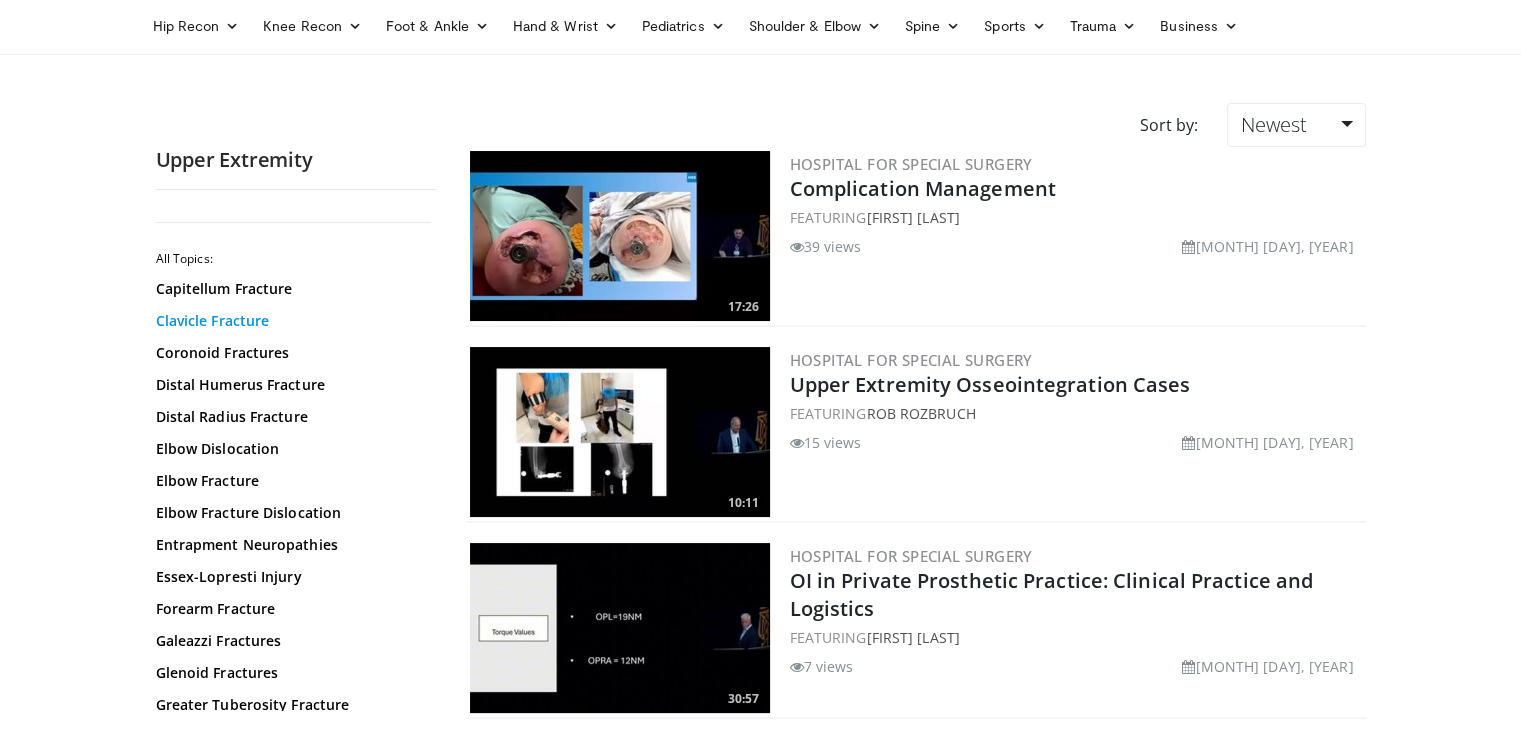 click on "Clavicle Fracture" at bounding box center (291, 321) 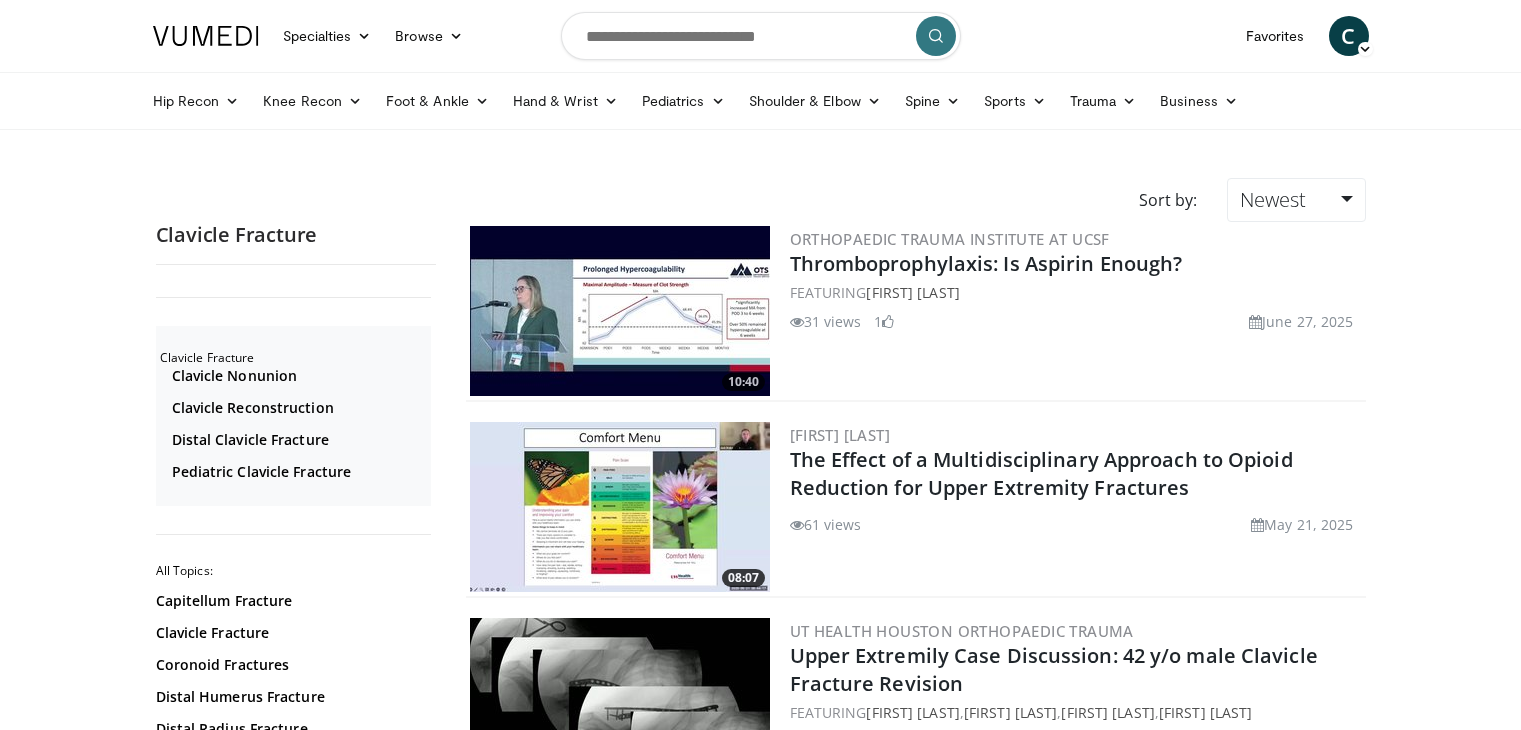 scroll, scrollTop: 0, scrollLeft: 0, axis: both 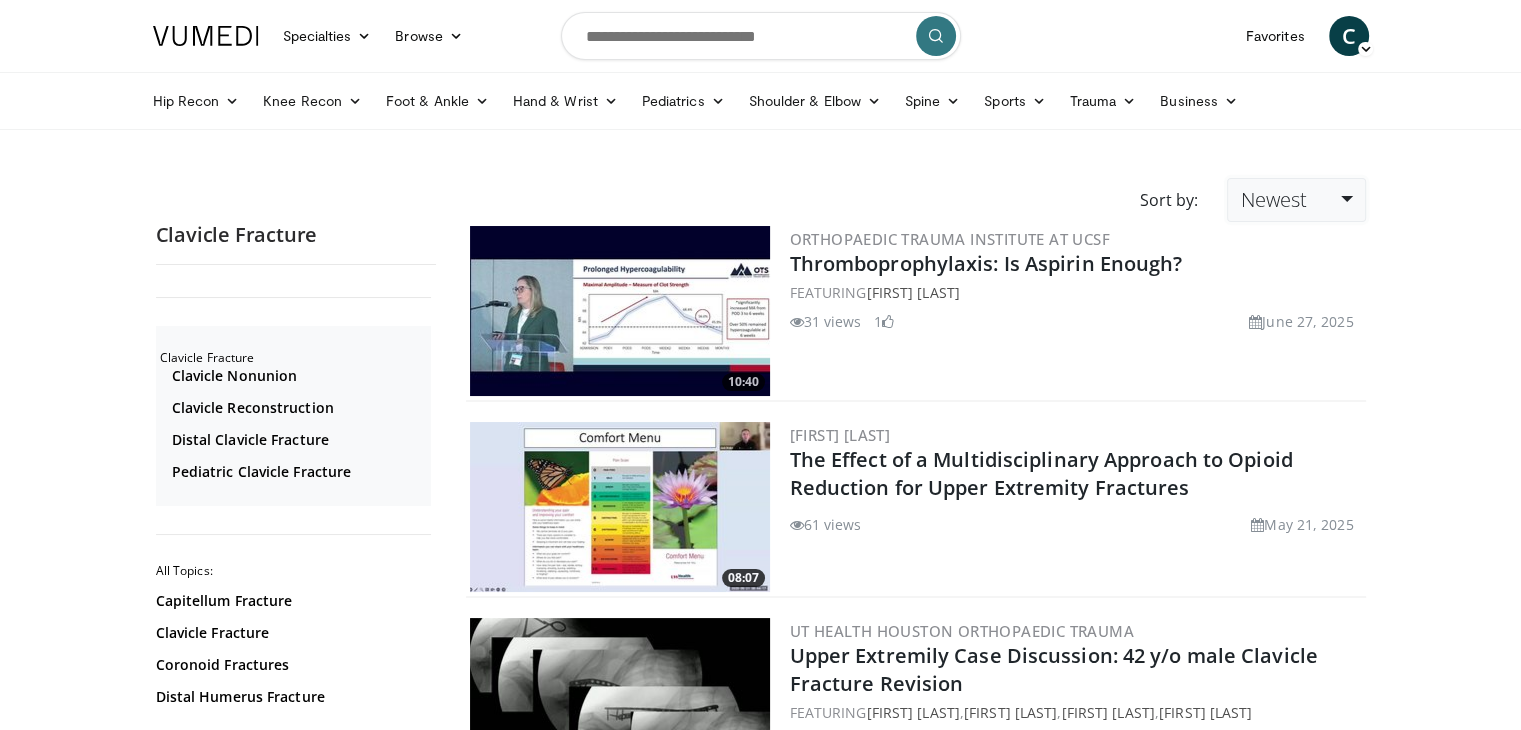 click on "Newest" at bounding box center (1296, 200) 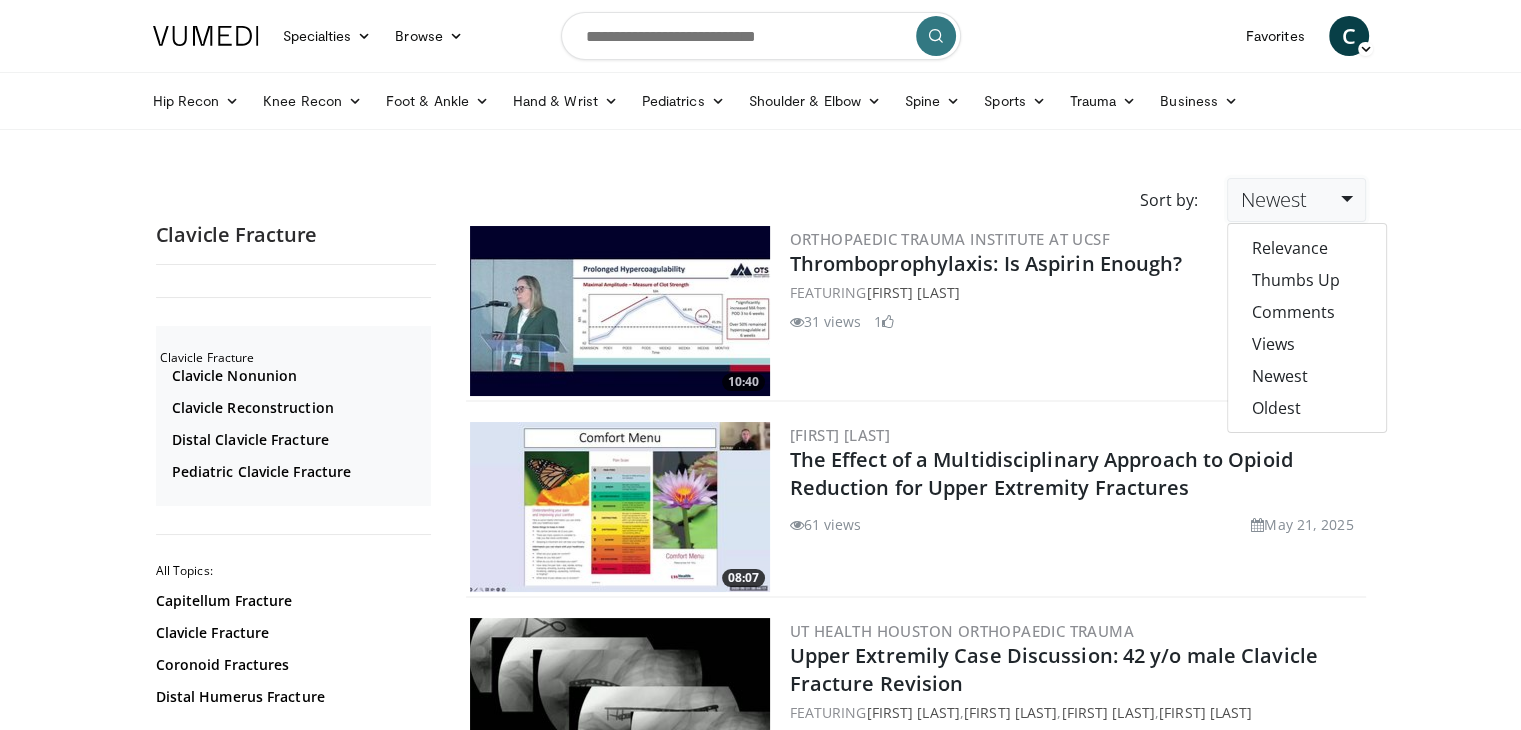 click on "Sort by:
Newest
Relevance
Thumbs Up
Comments
Views
Newest
Oldest" at bounding box center (761, 200) 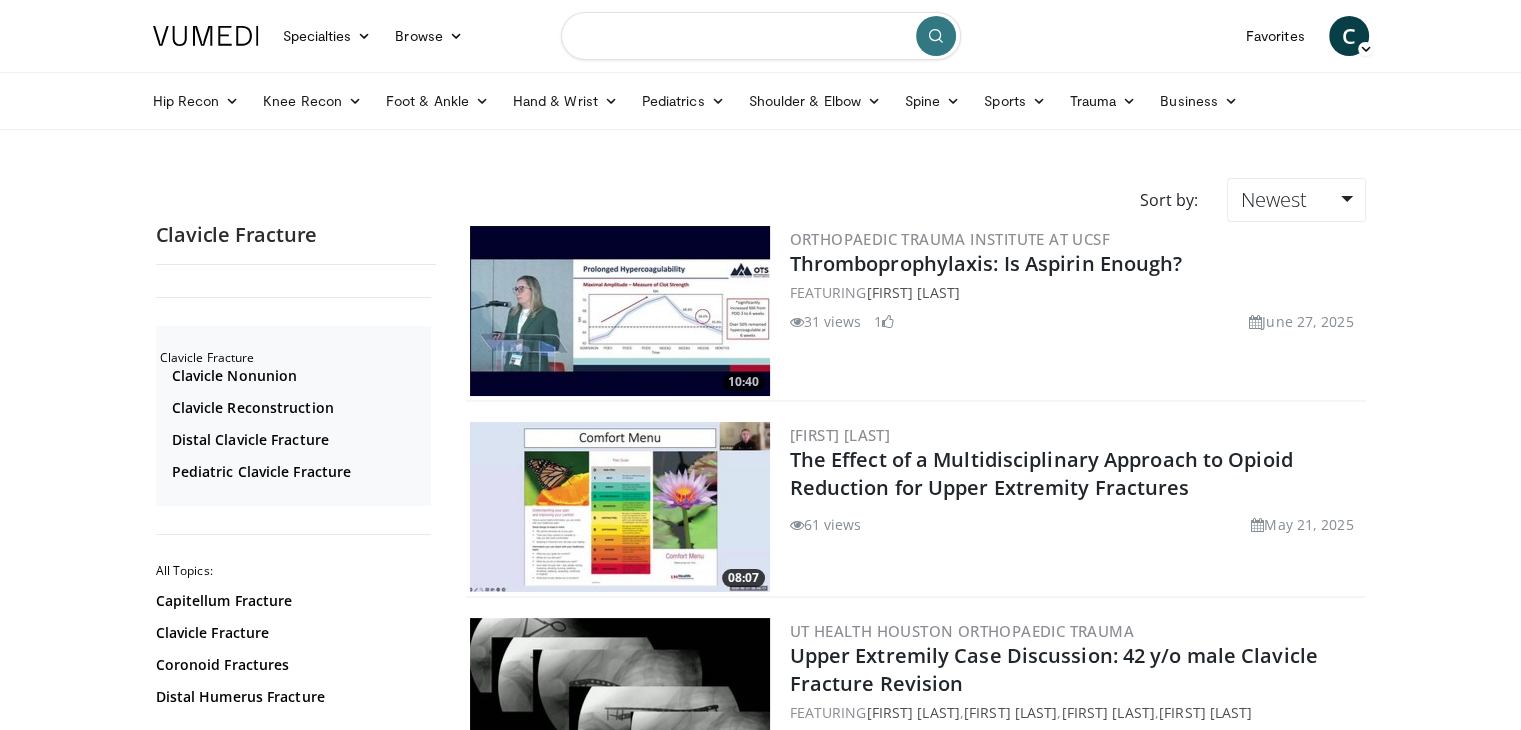 click at bounding box center [761, 36] 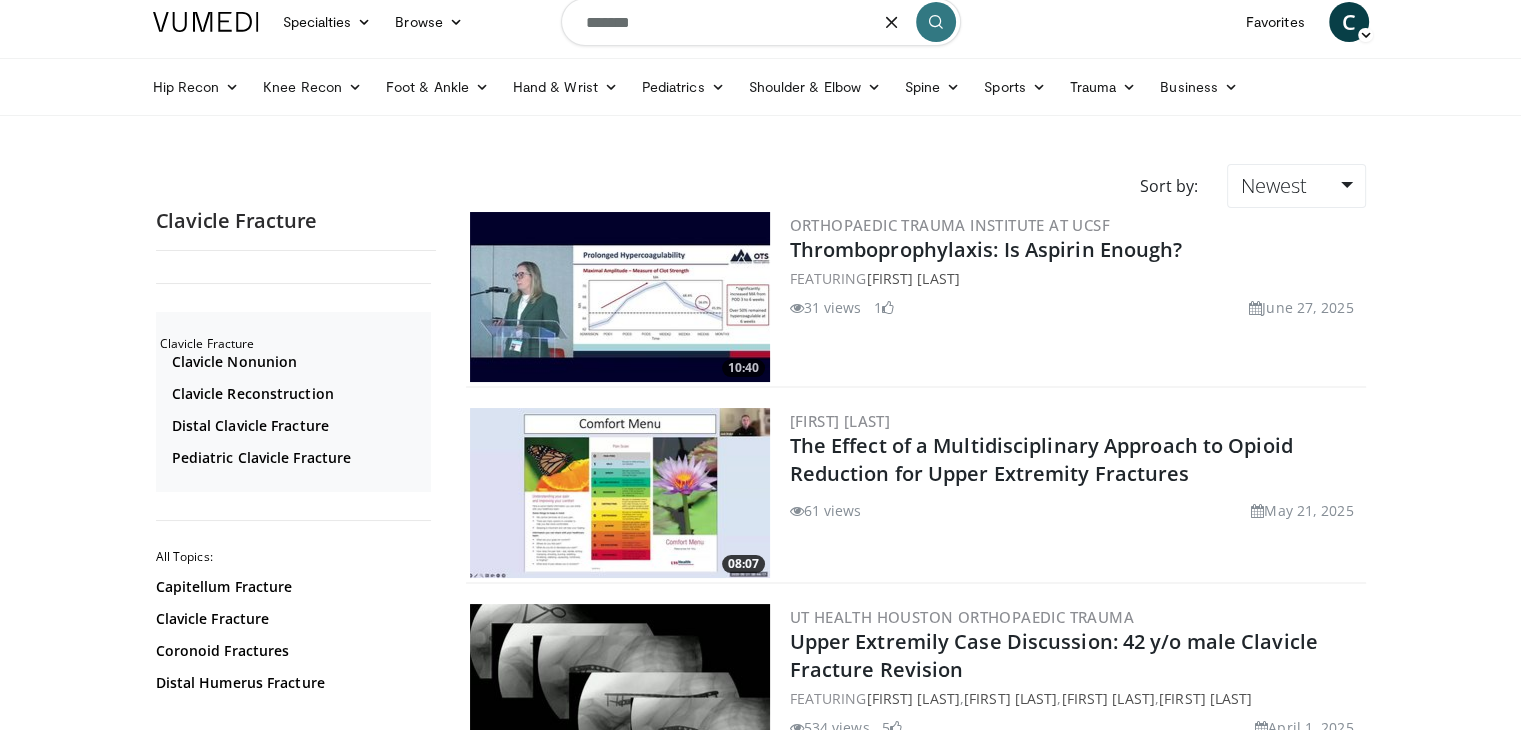 scroll, scrollTop: 0, scrollLeft: 0, axis: both 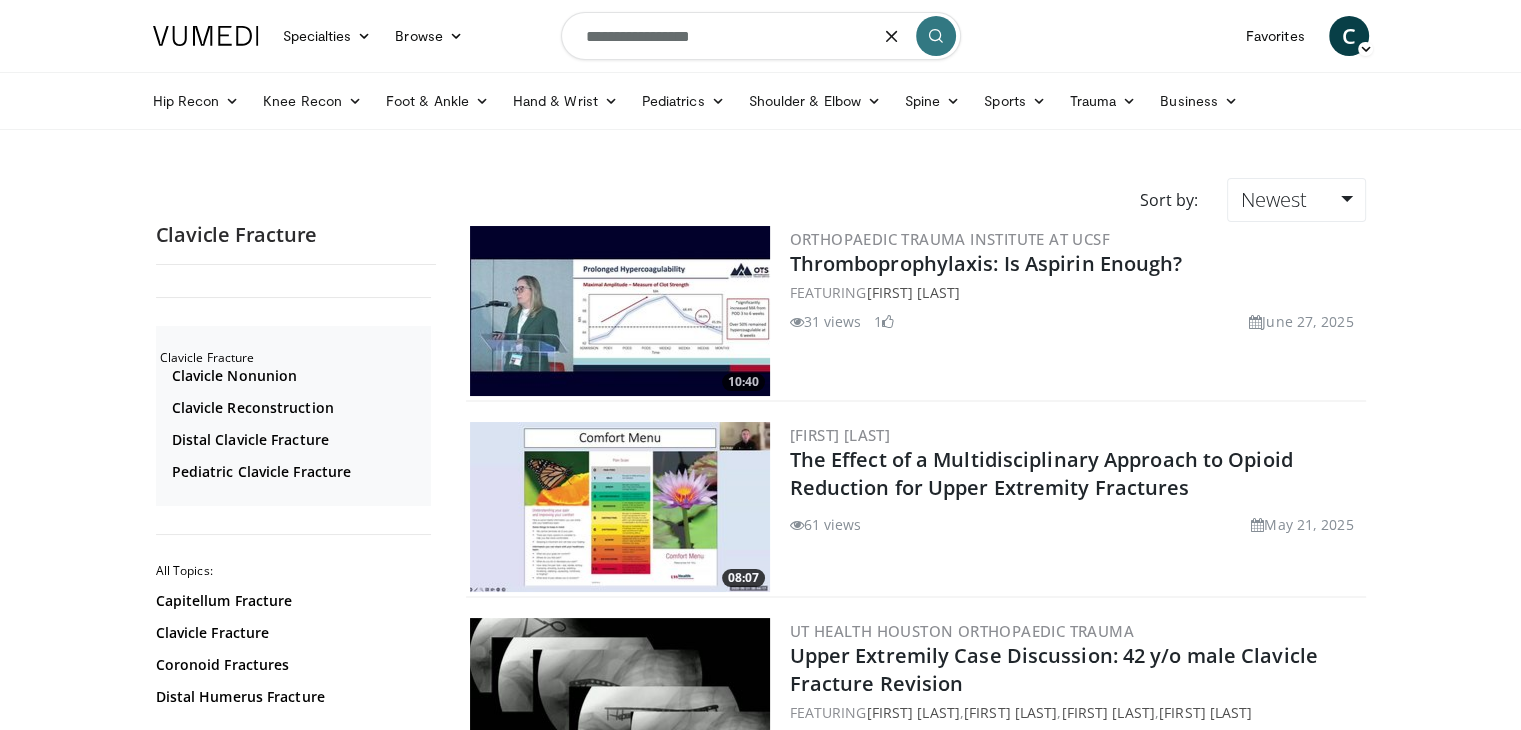 type on "**********" 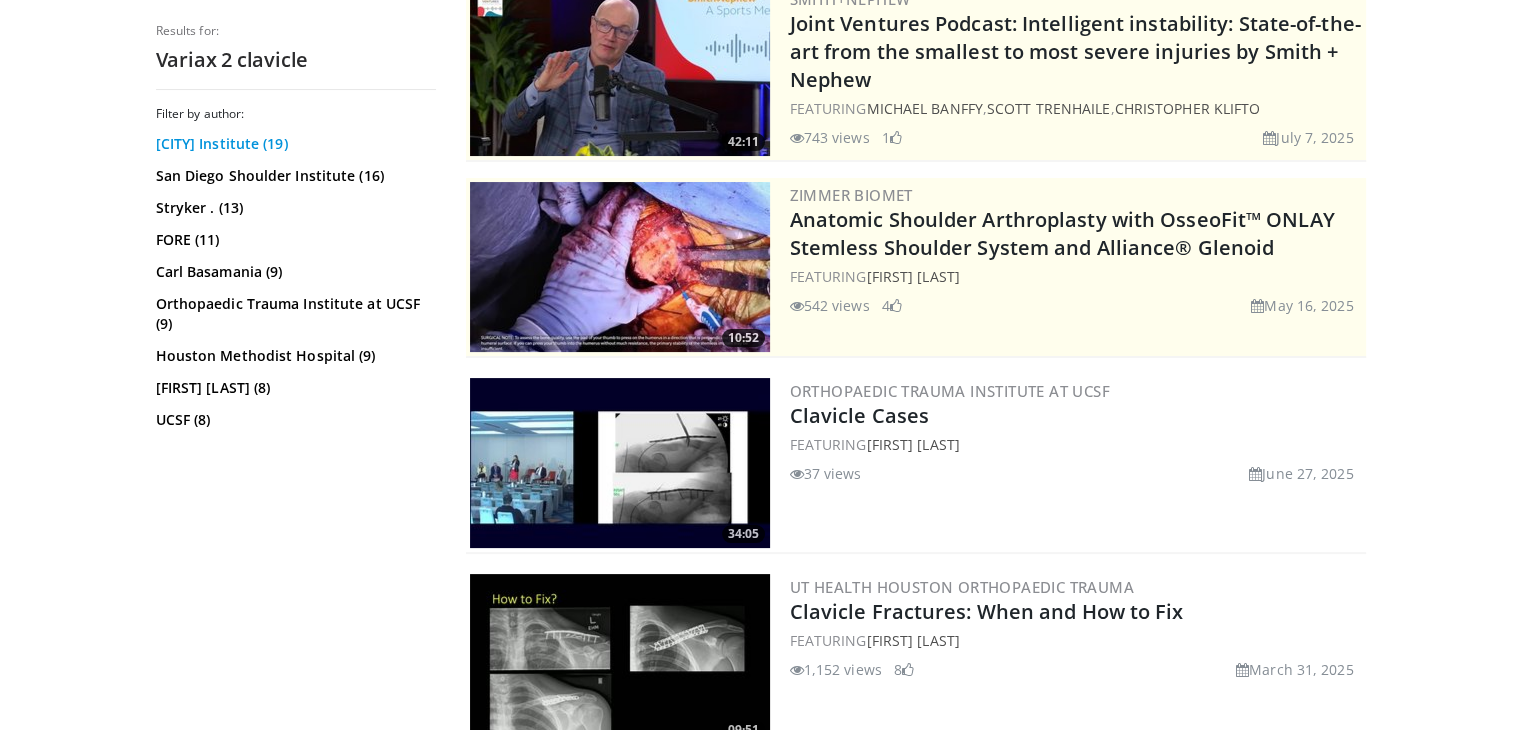 scroll, scrollTop: 242, scrollLeft: 0, axis: vertical 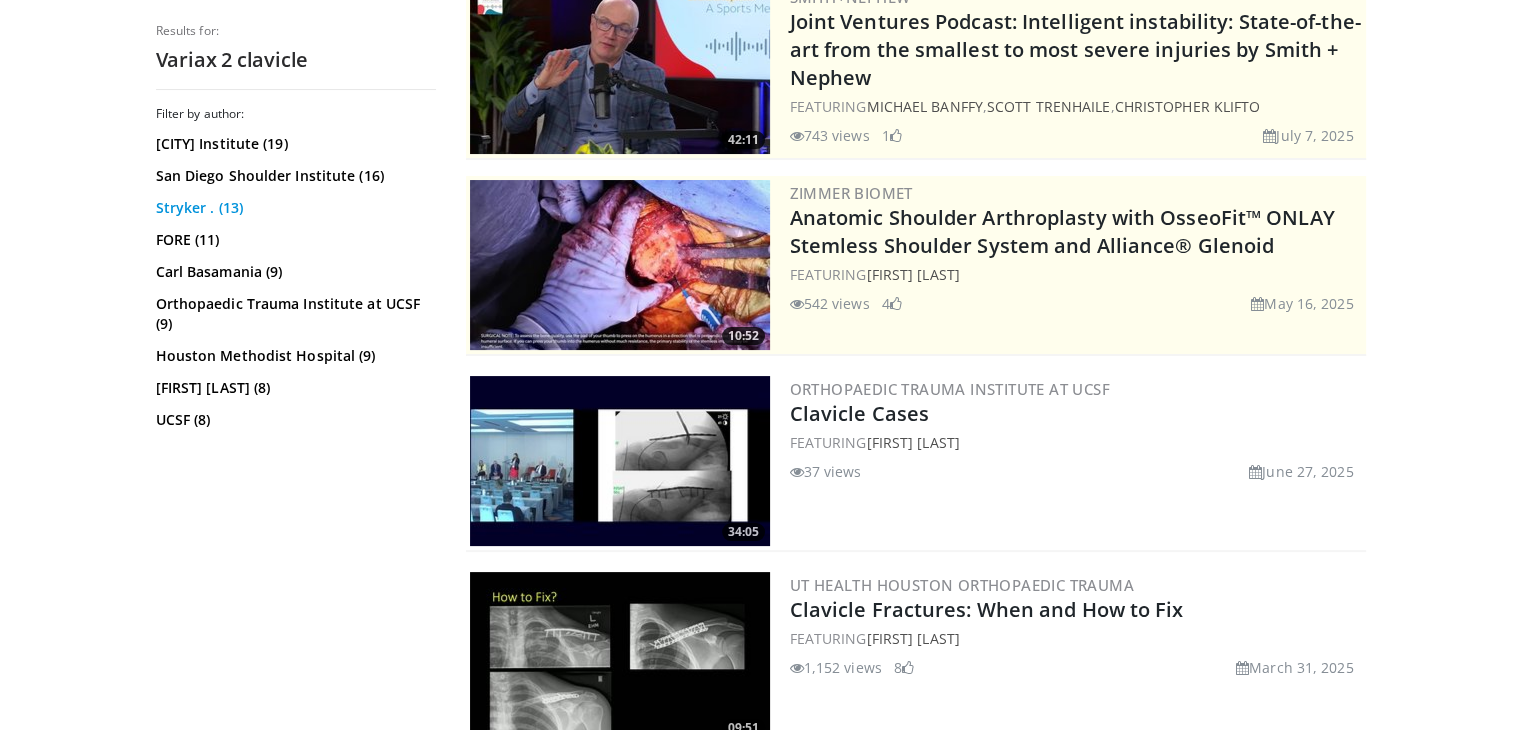 click on "Stryker . (13)" at bounding box center [293, 208] 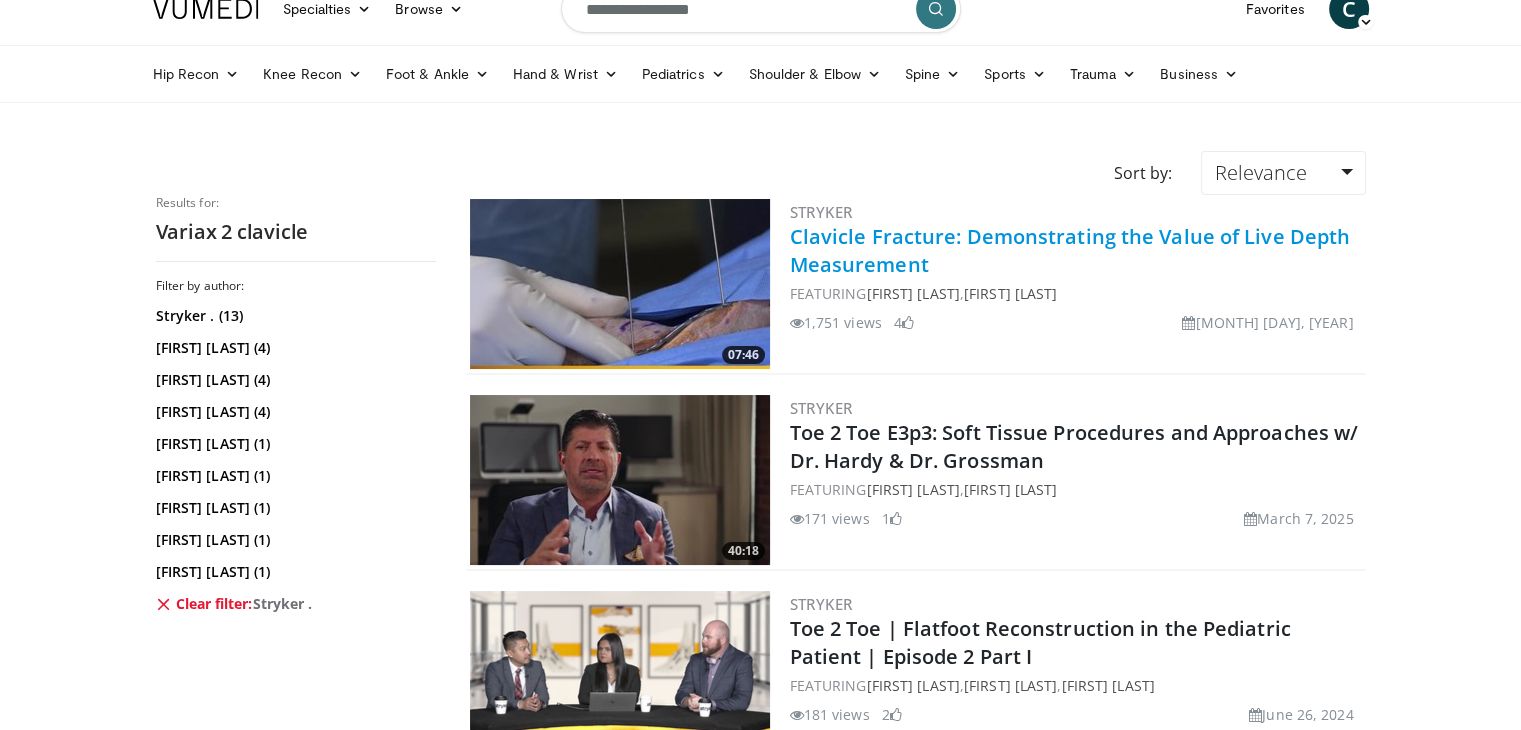 scroll, scrollTop: 28, scrollLeft: 0, axis: vertical 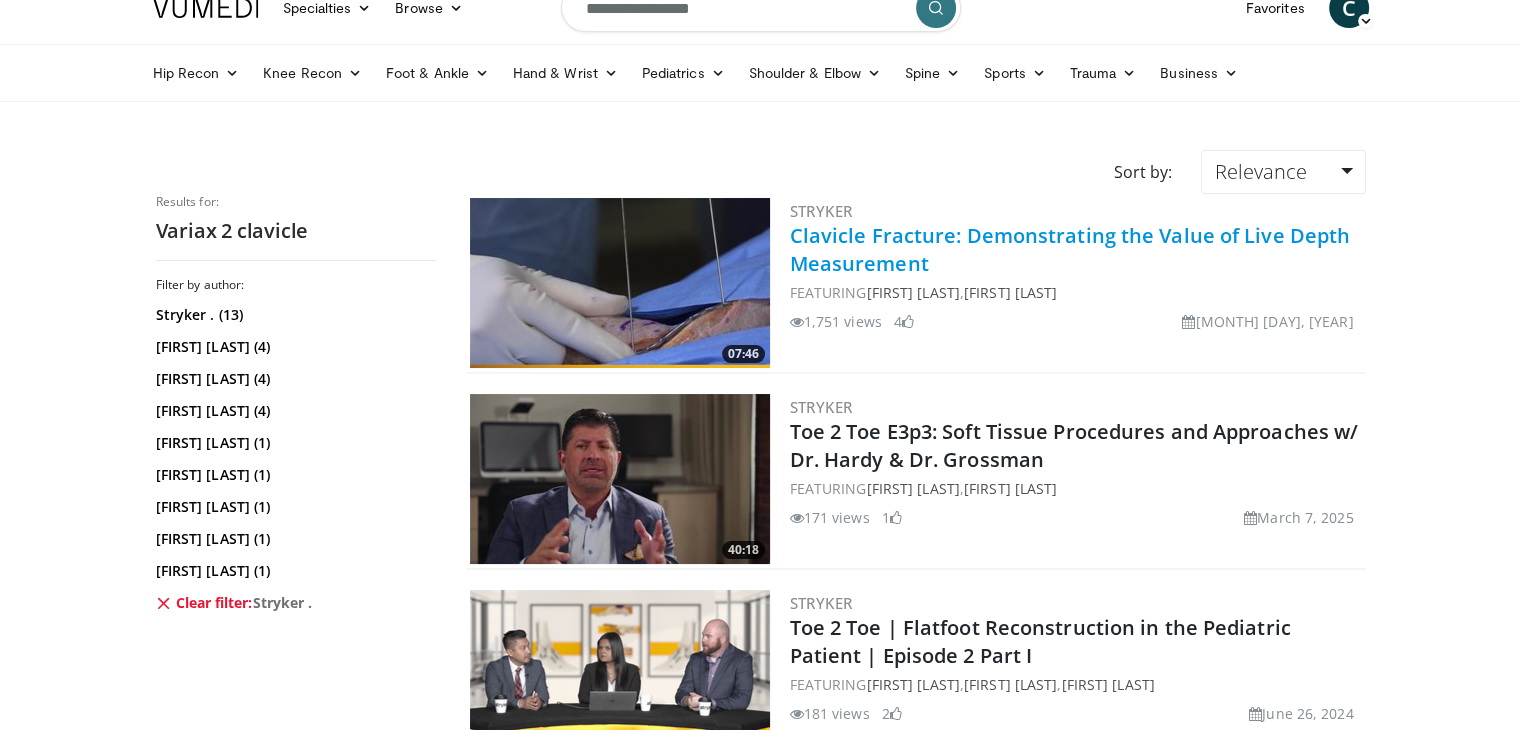 click on "Clavicle Fracture: Demonstrating the Value of Live Depth Measurement" at bounding box center [1070, 249] 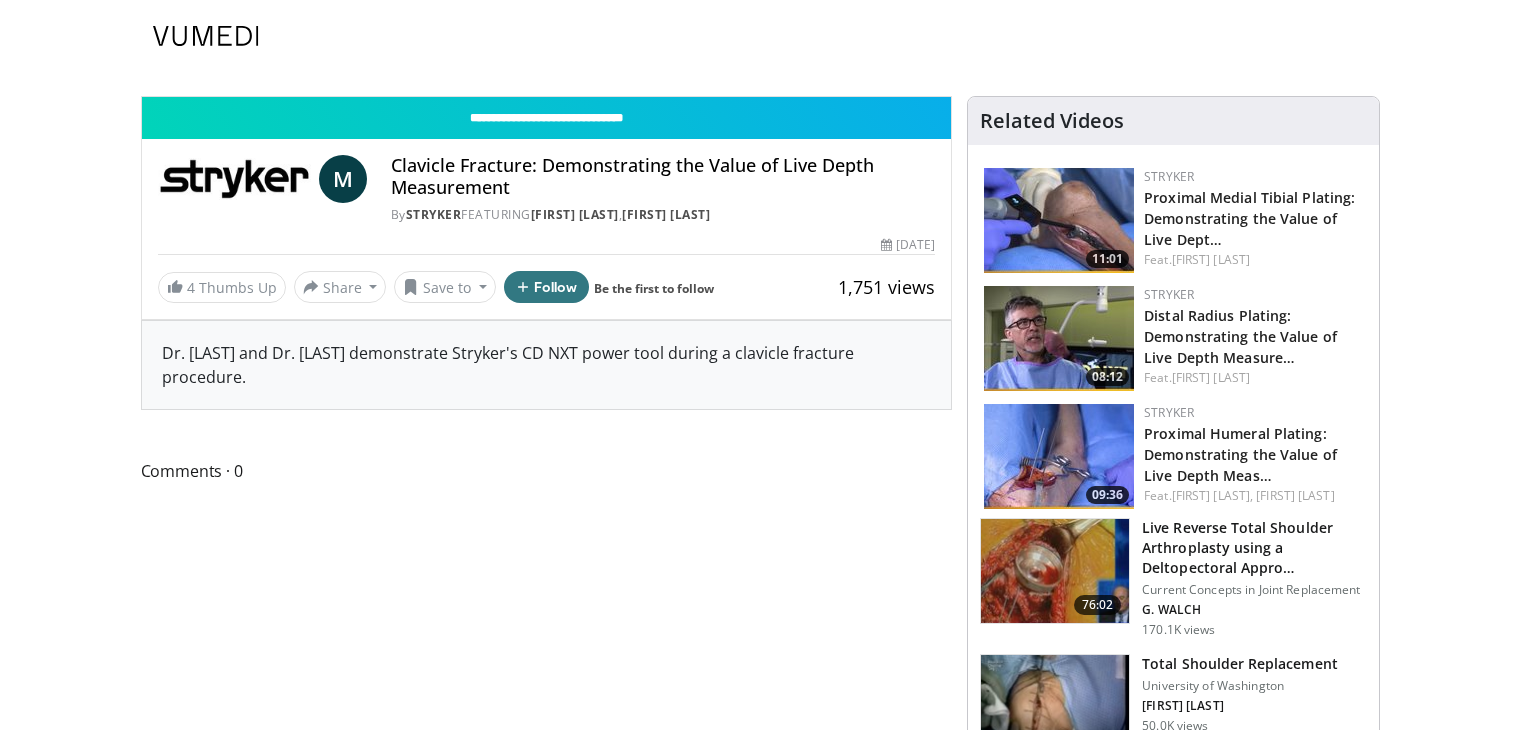 scroll, scrollTop: 0, scrollLeft: 0, axis: both 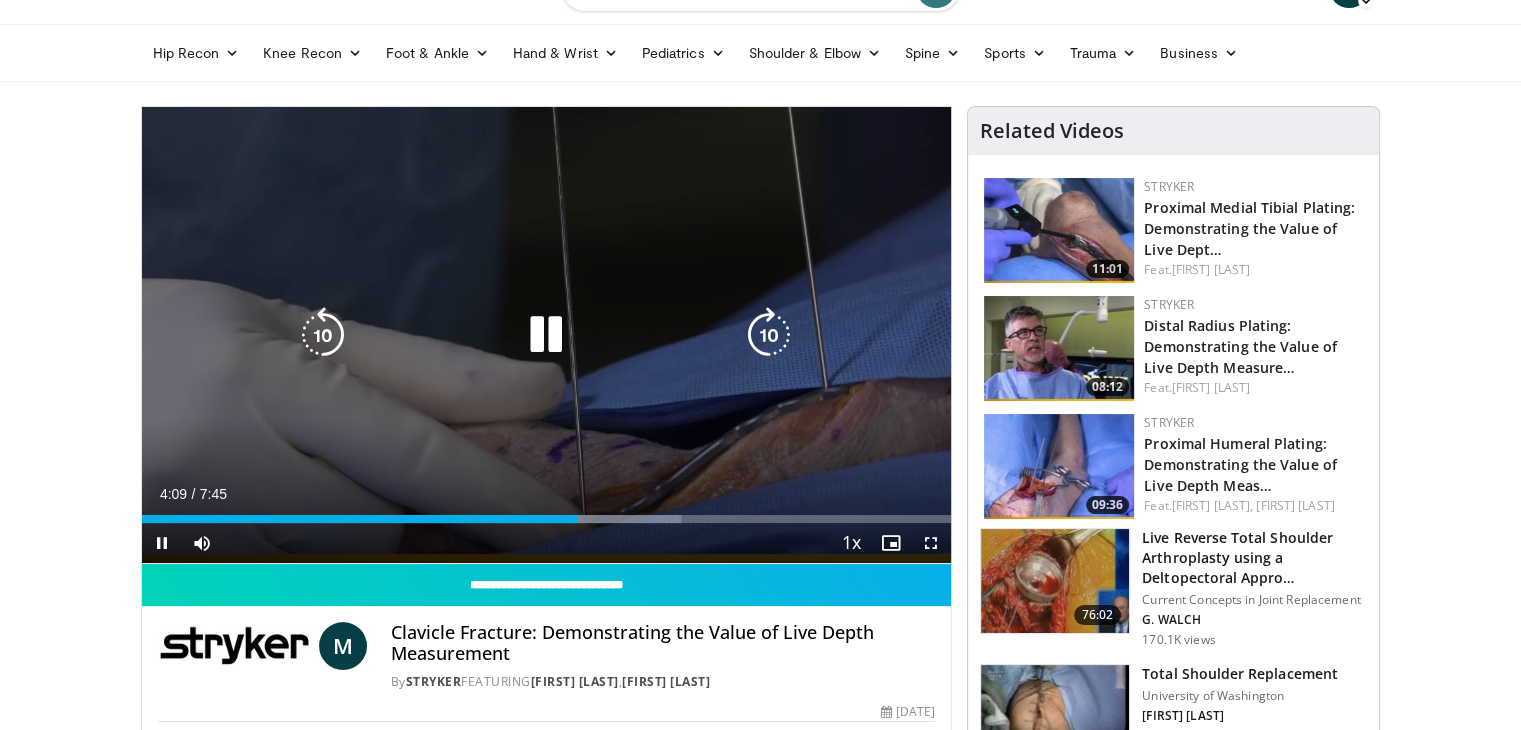 click at bounding box center [546, 335] 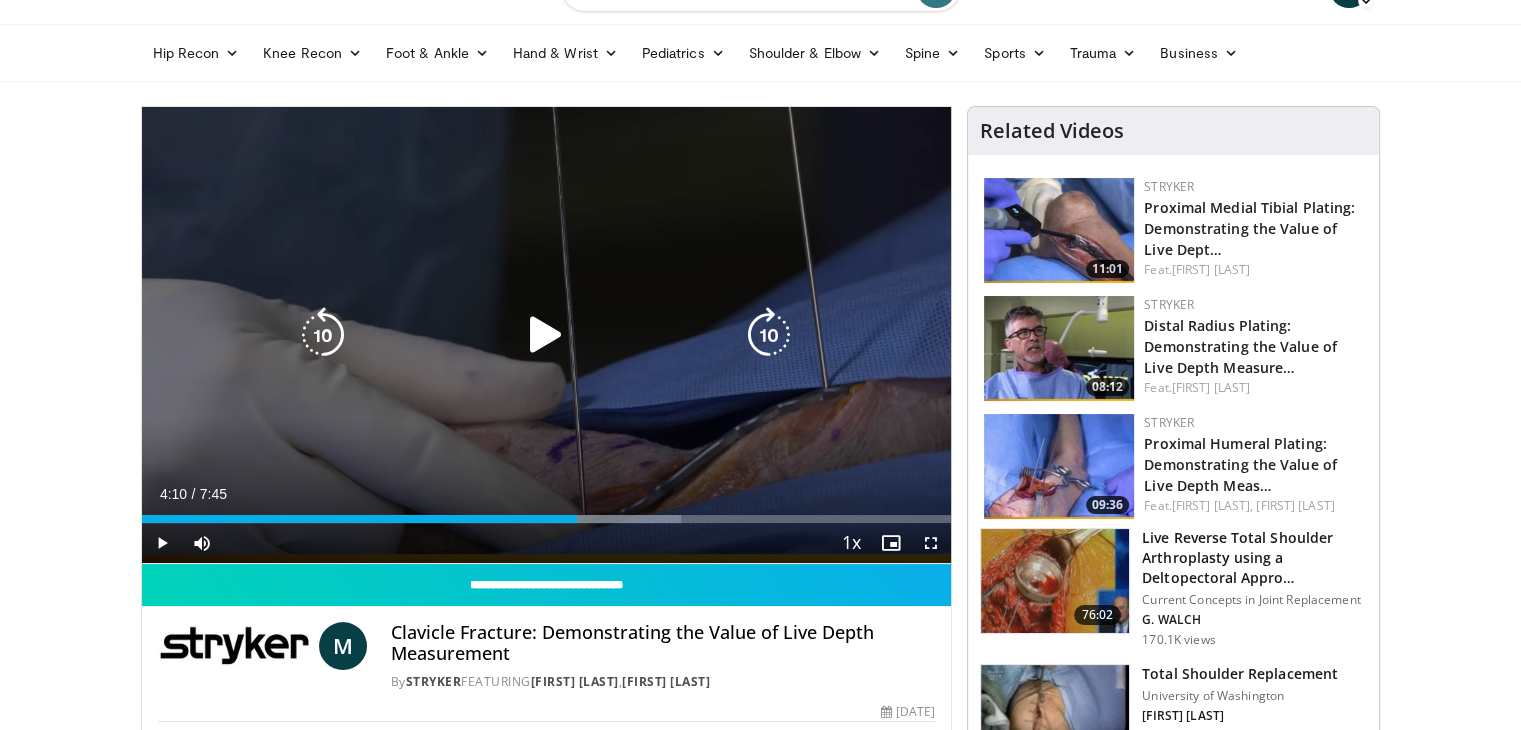 click at bounding box center [546, 335] 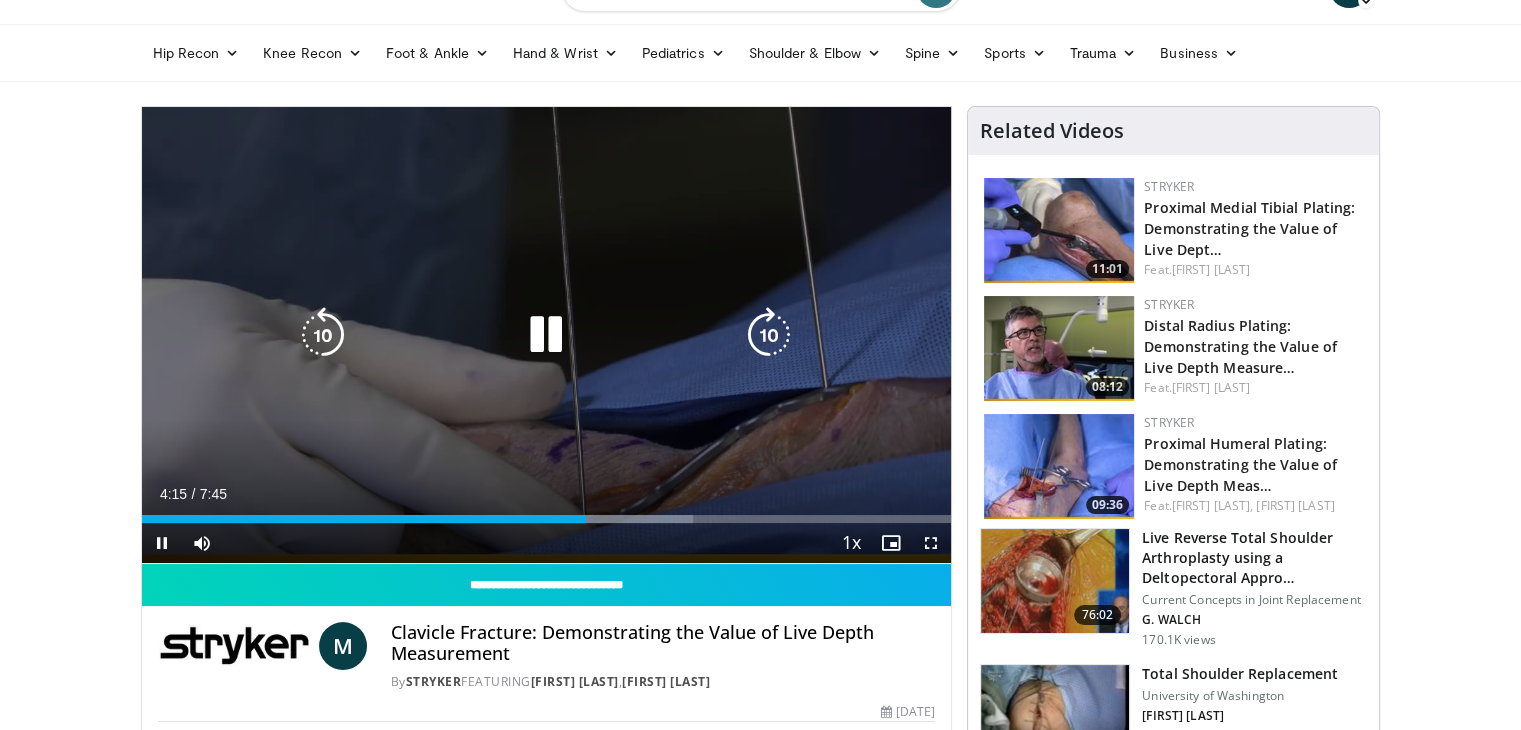 click at bounding box center (546, 335) 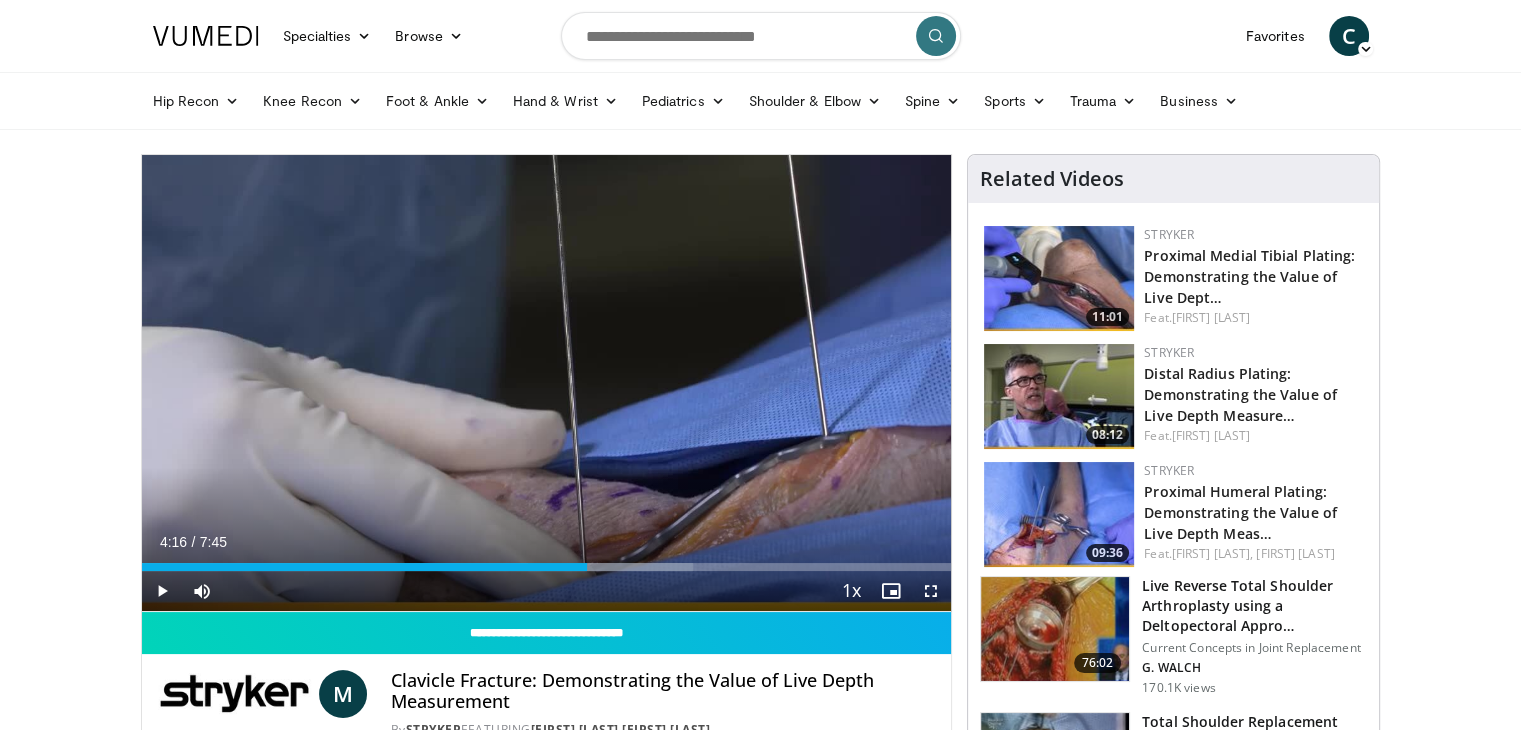 scroll, scrollTop: 0, scrollLeft: 0, axis: both 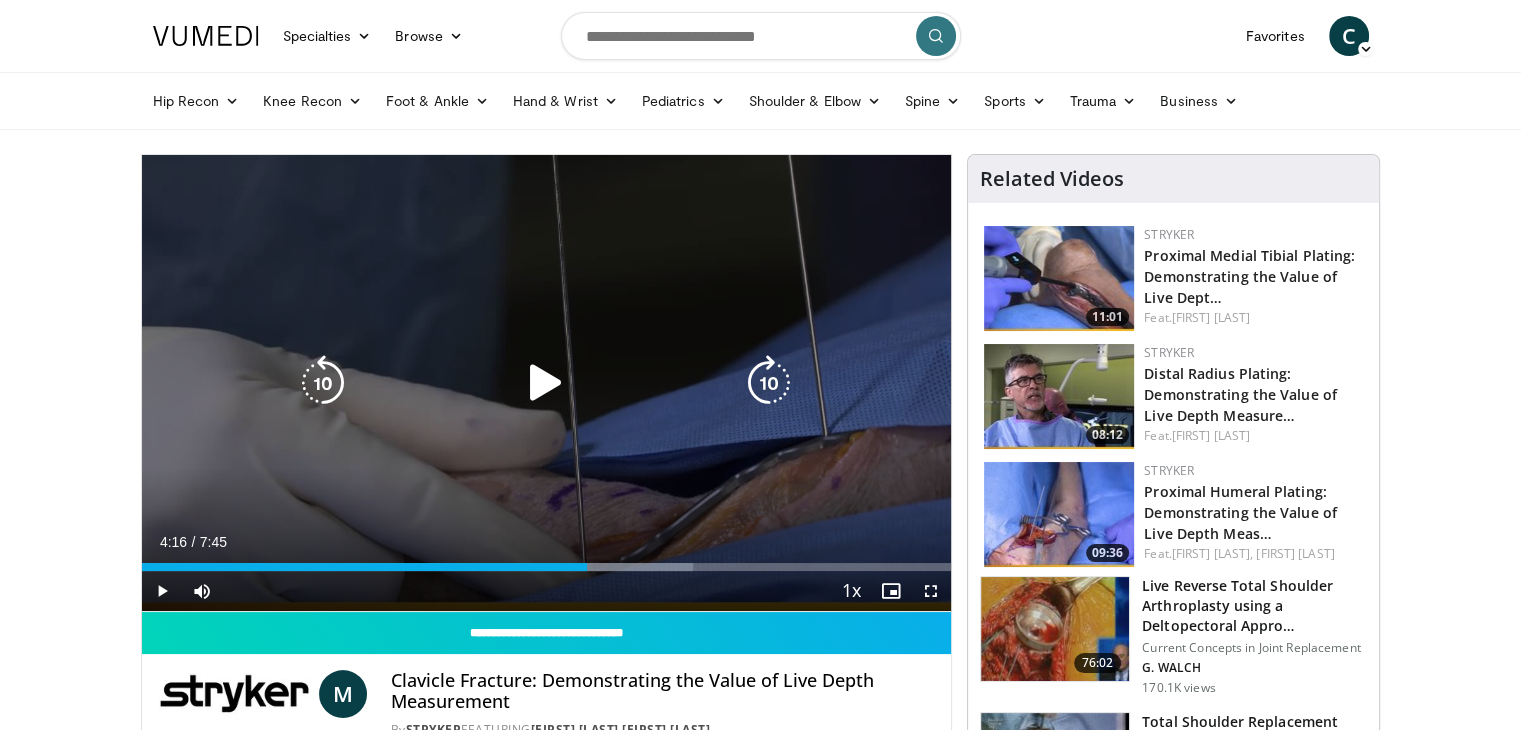 click at bounding box center [546, 383] 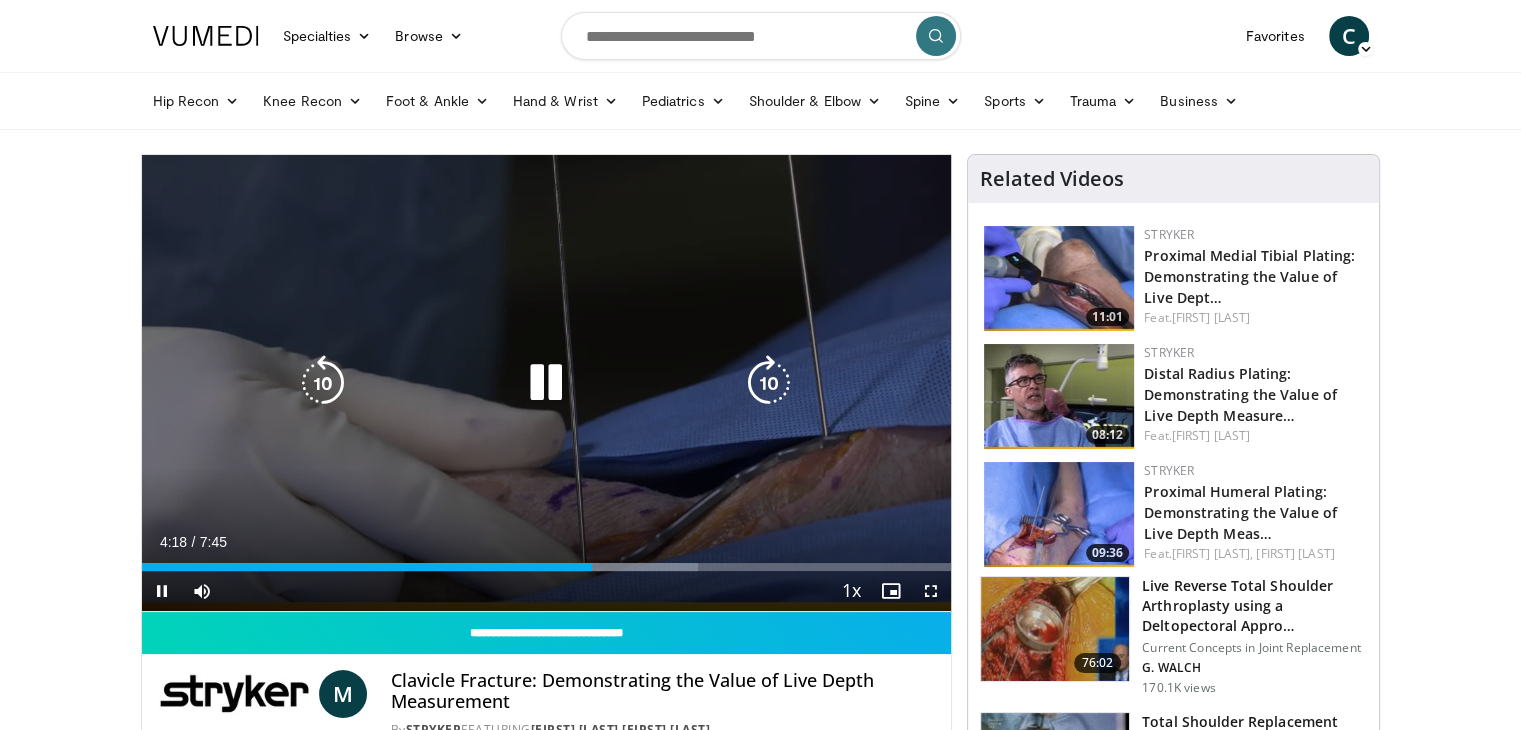 click at bounding box center (546, 383) 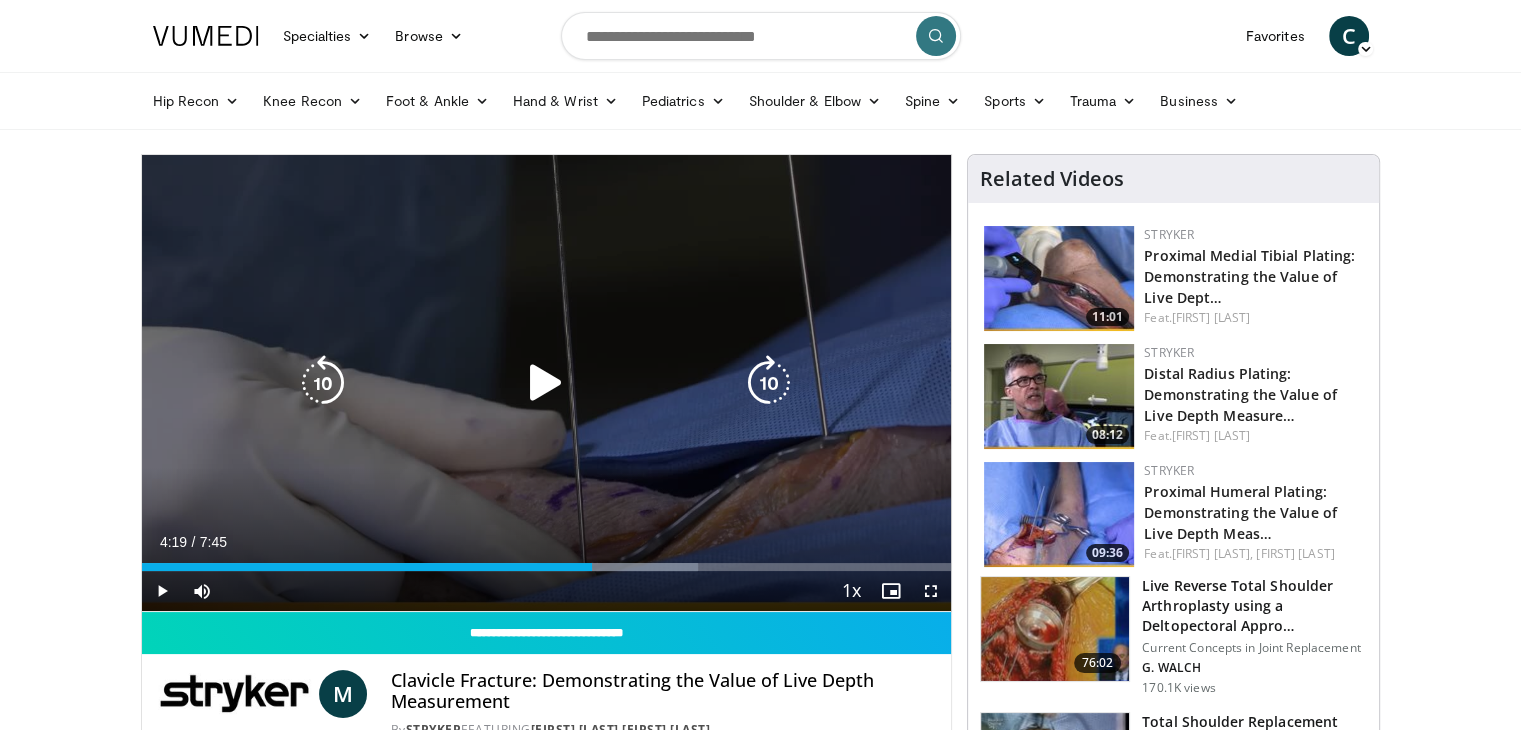 click at bounding box center (546, 383) 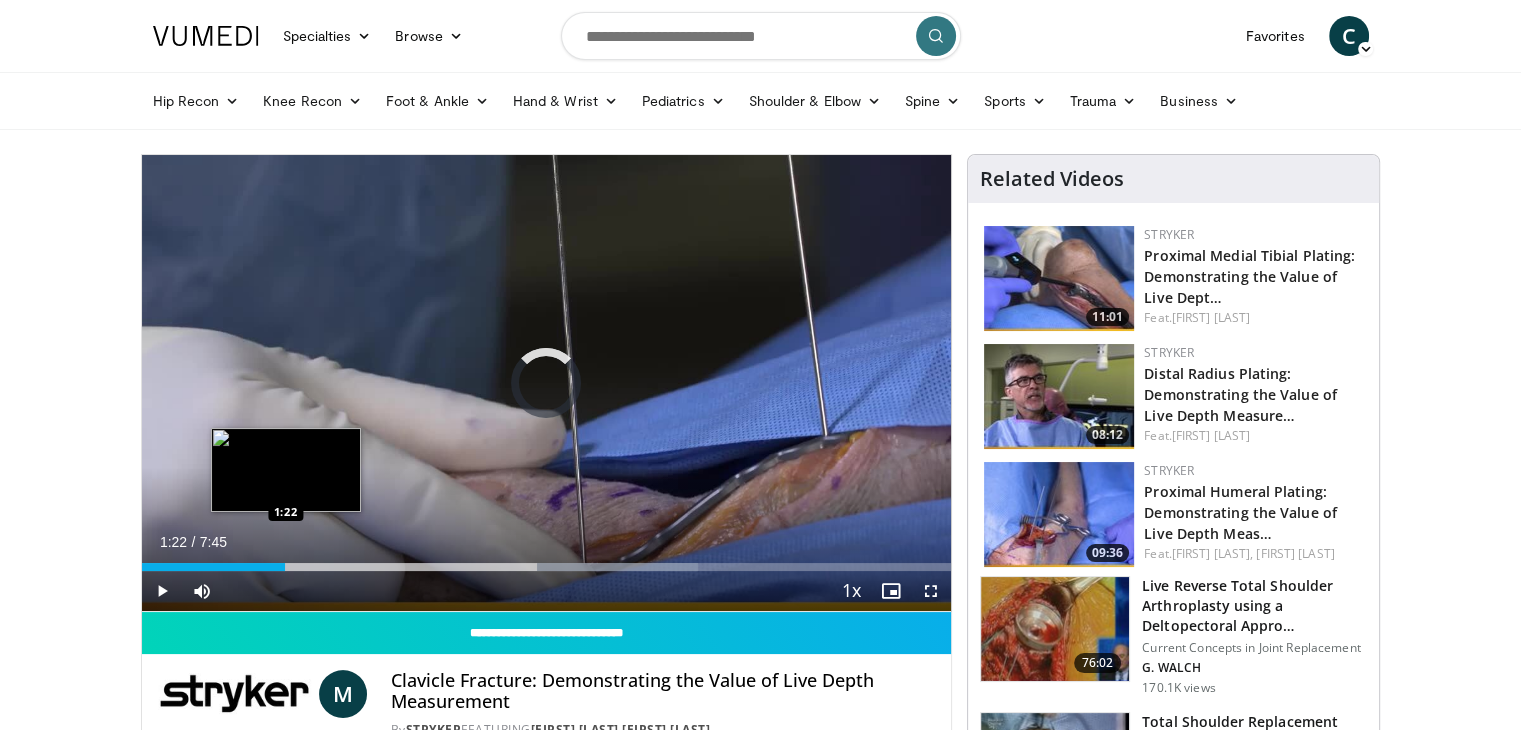 click on "Loaded :  68.79% 1:22 1:22" at bounding box center (547, 561) 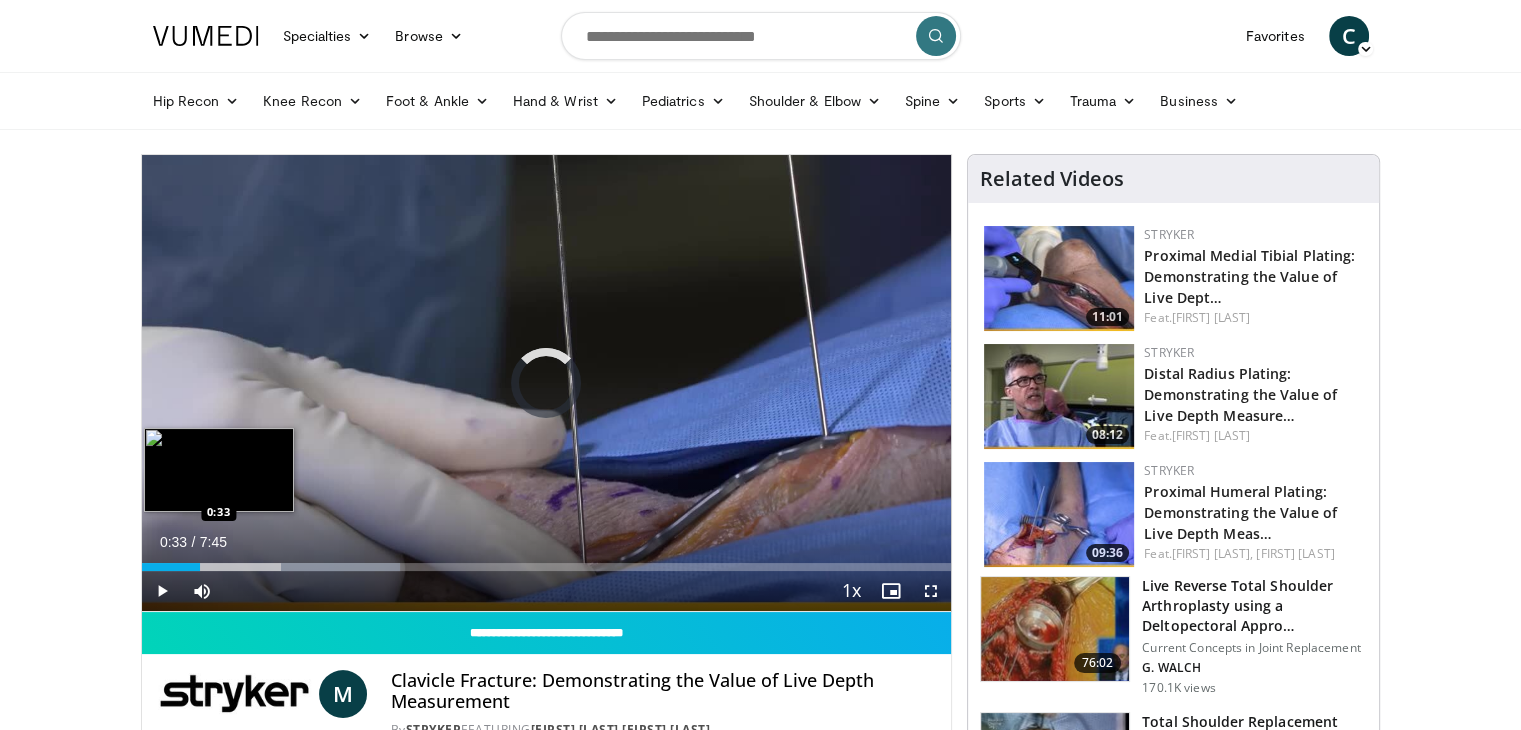 click on "1:25" at bounding box center (171, 567) 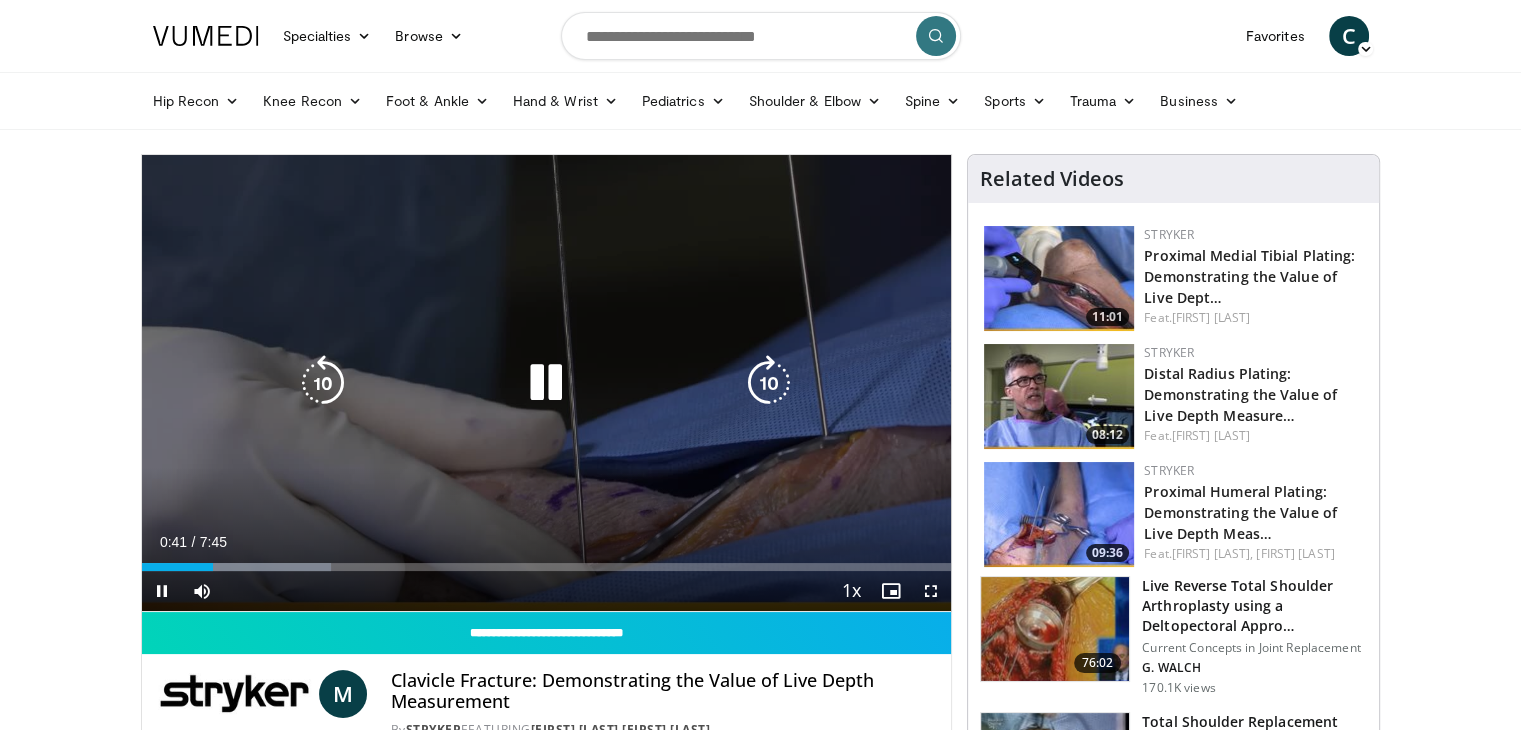 click at bounding box center (546, 383) 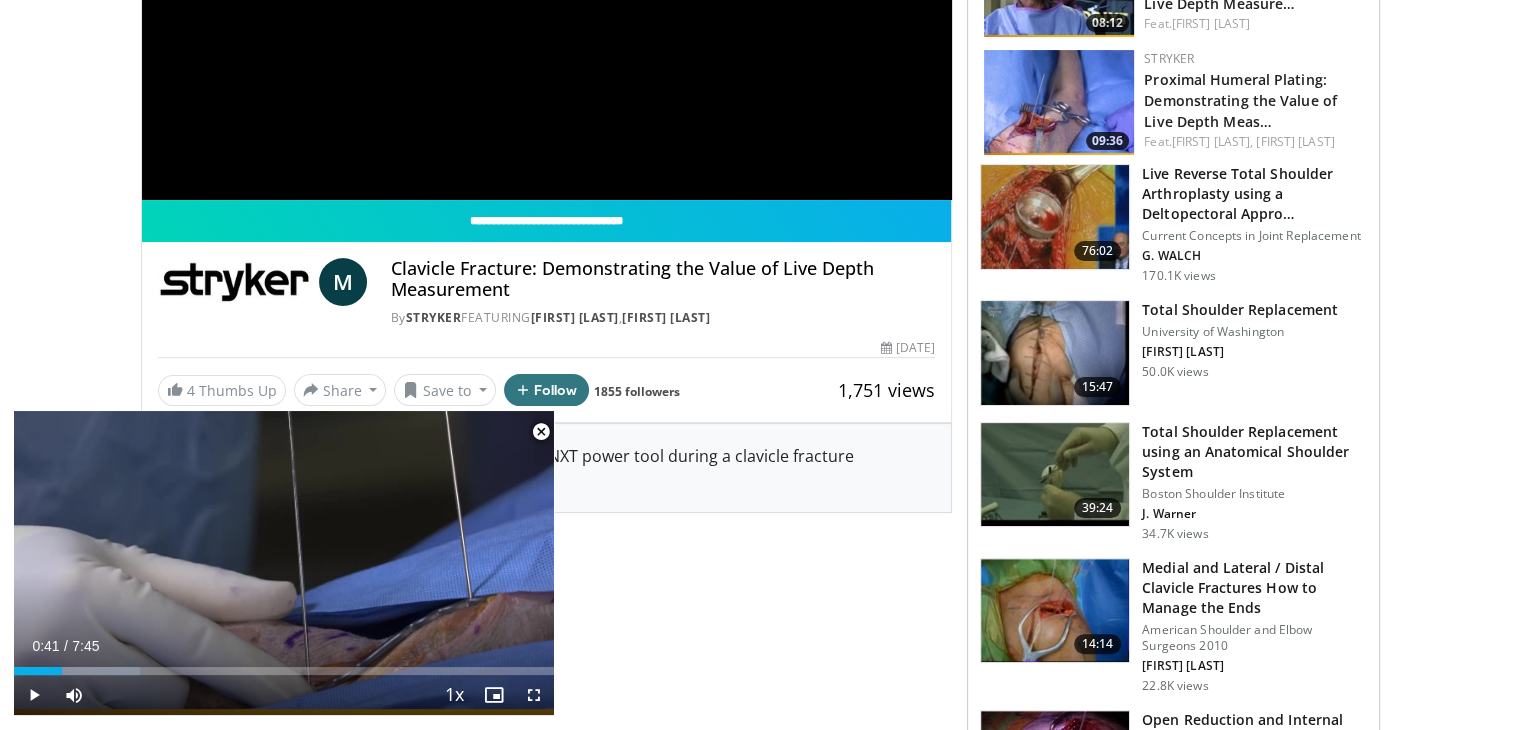 scroll, scrollTop: 414, scrollLeft: 0, axis: vertical 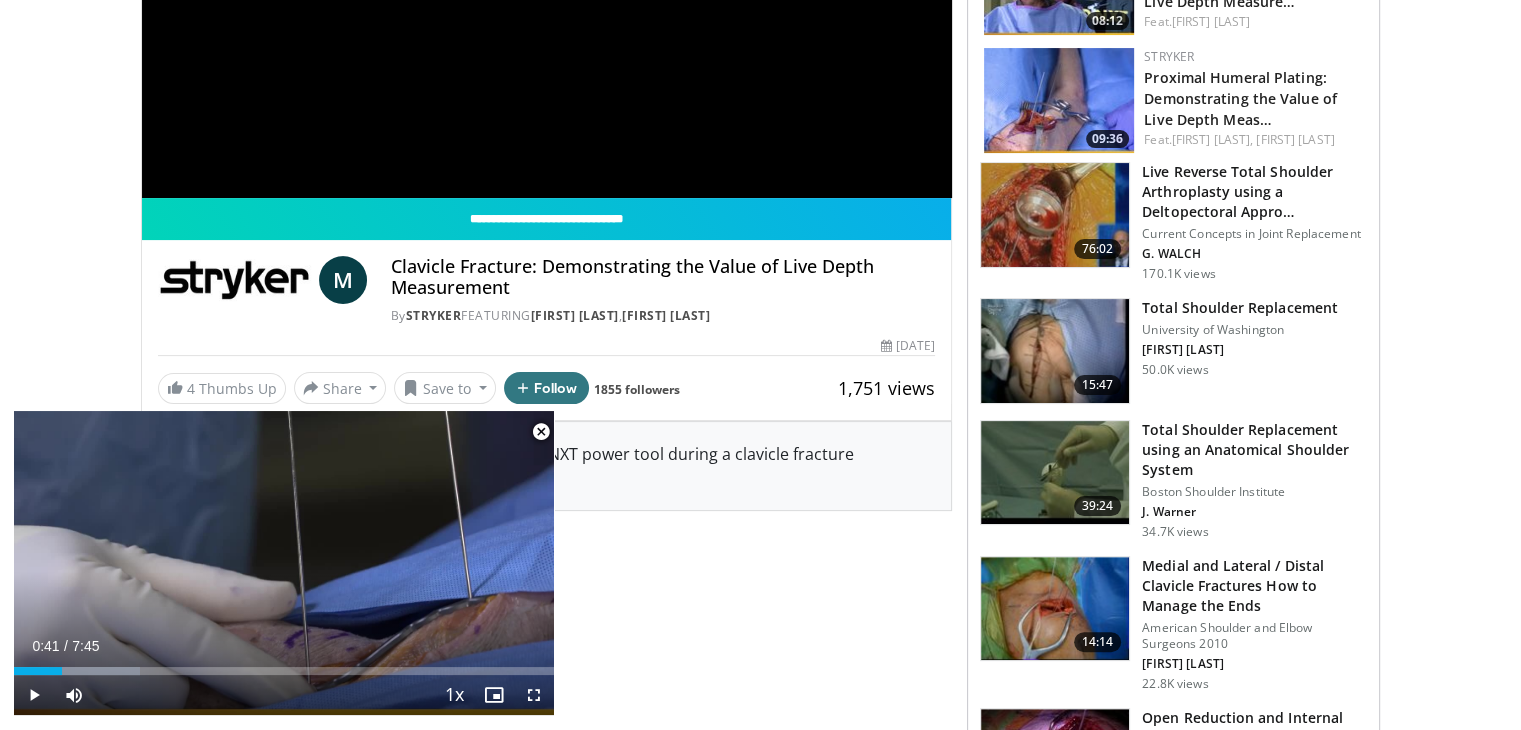 click at bounding box center (541, 432) 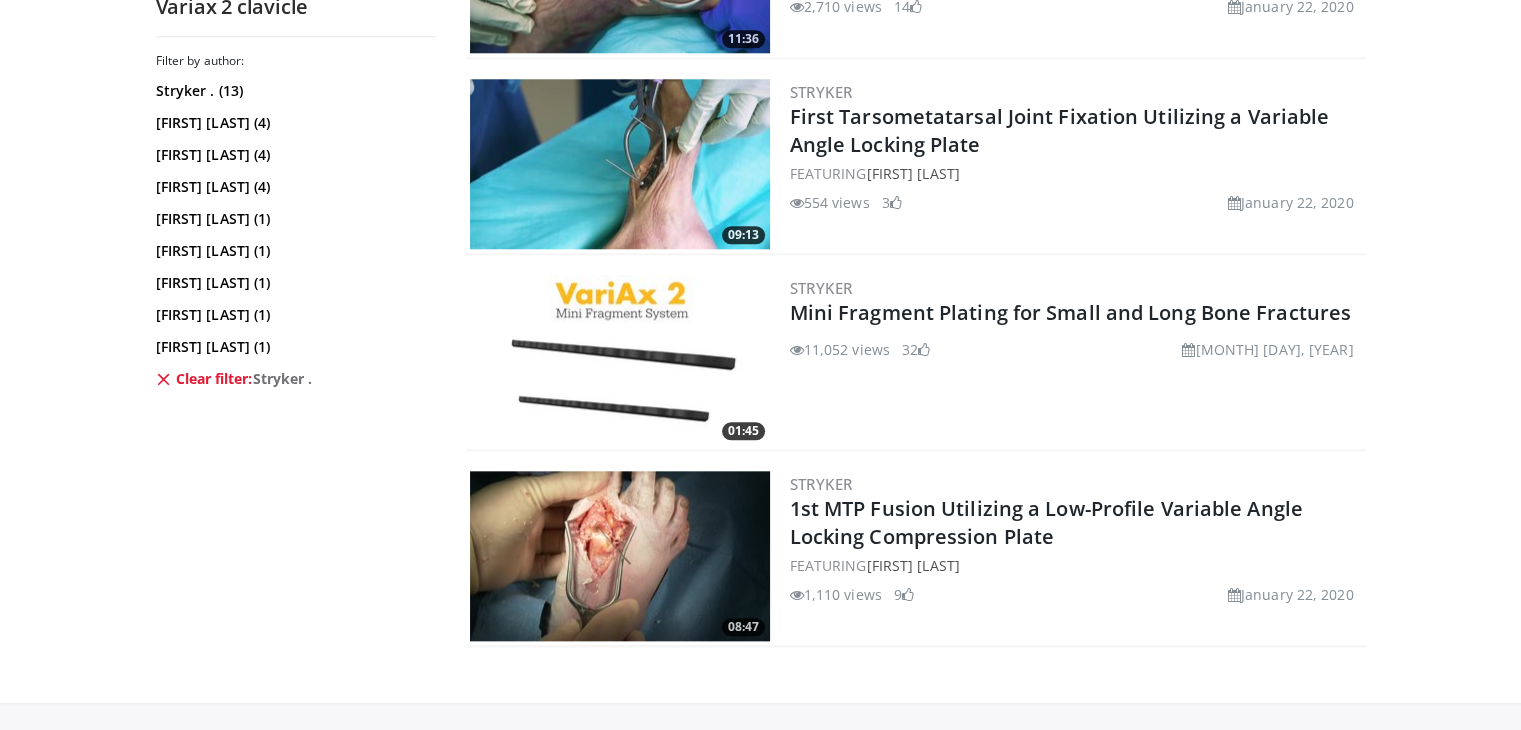 scroll, scrollTop: 2108, scrollLeft: 0, axis: vertical 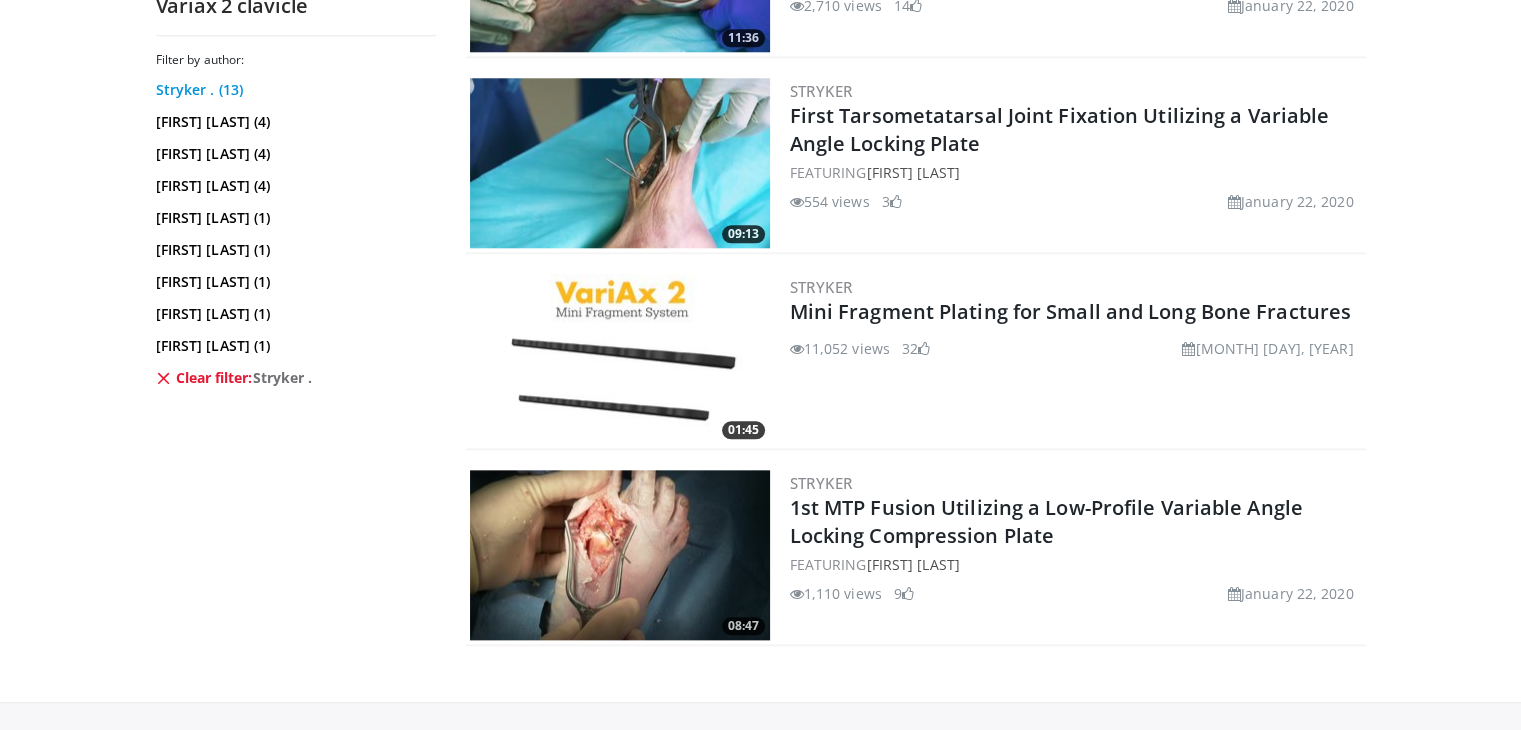 click on "Stryker . (13)" at bounding box center [293, 90] 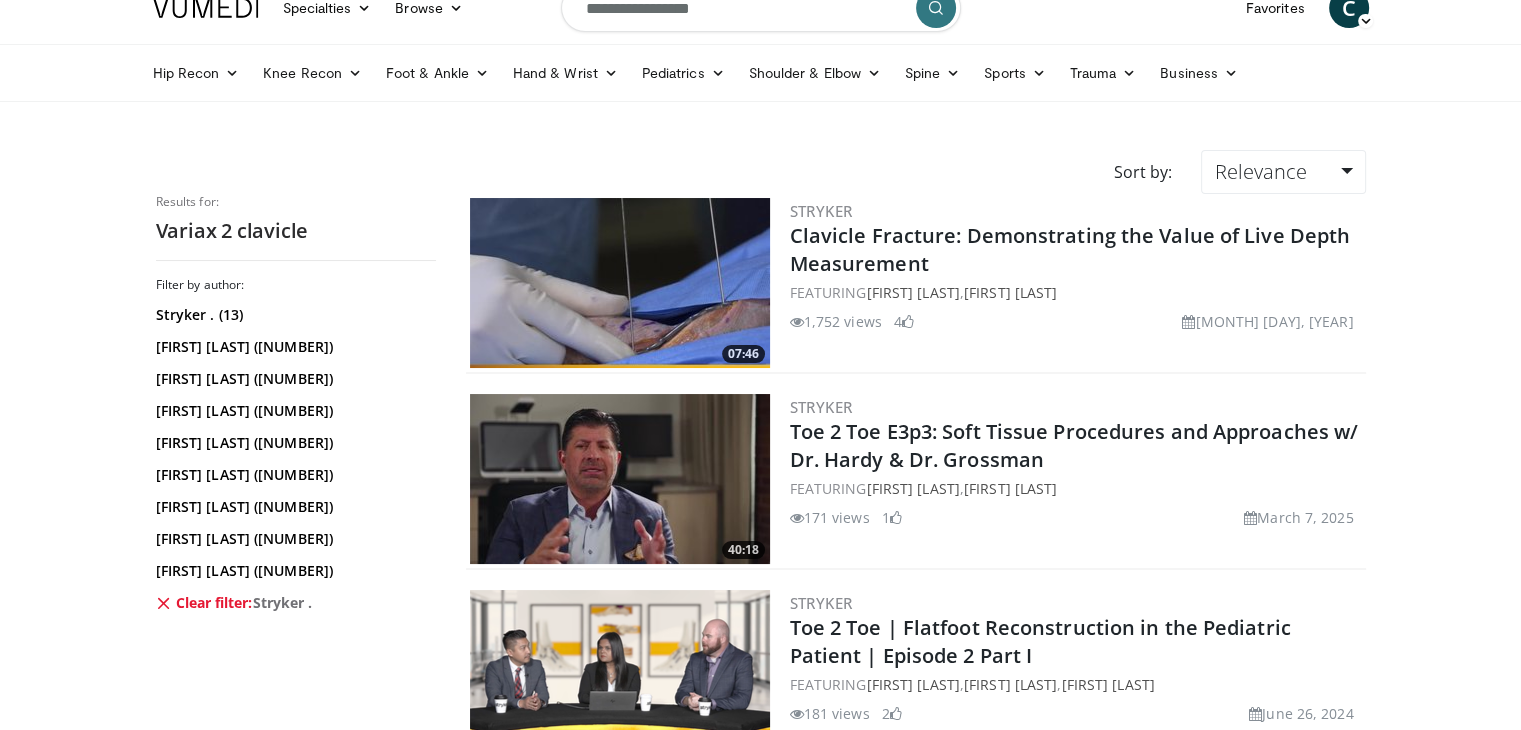 scroll, scrollTop: 0, scrollLeft: 0, axis: both 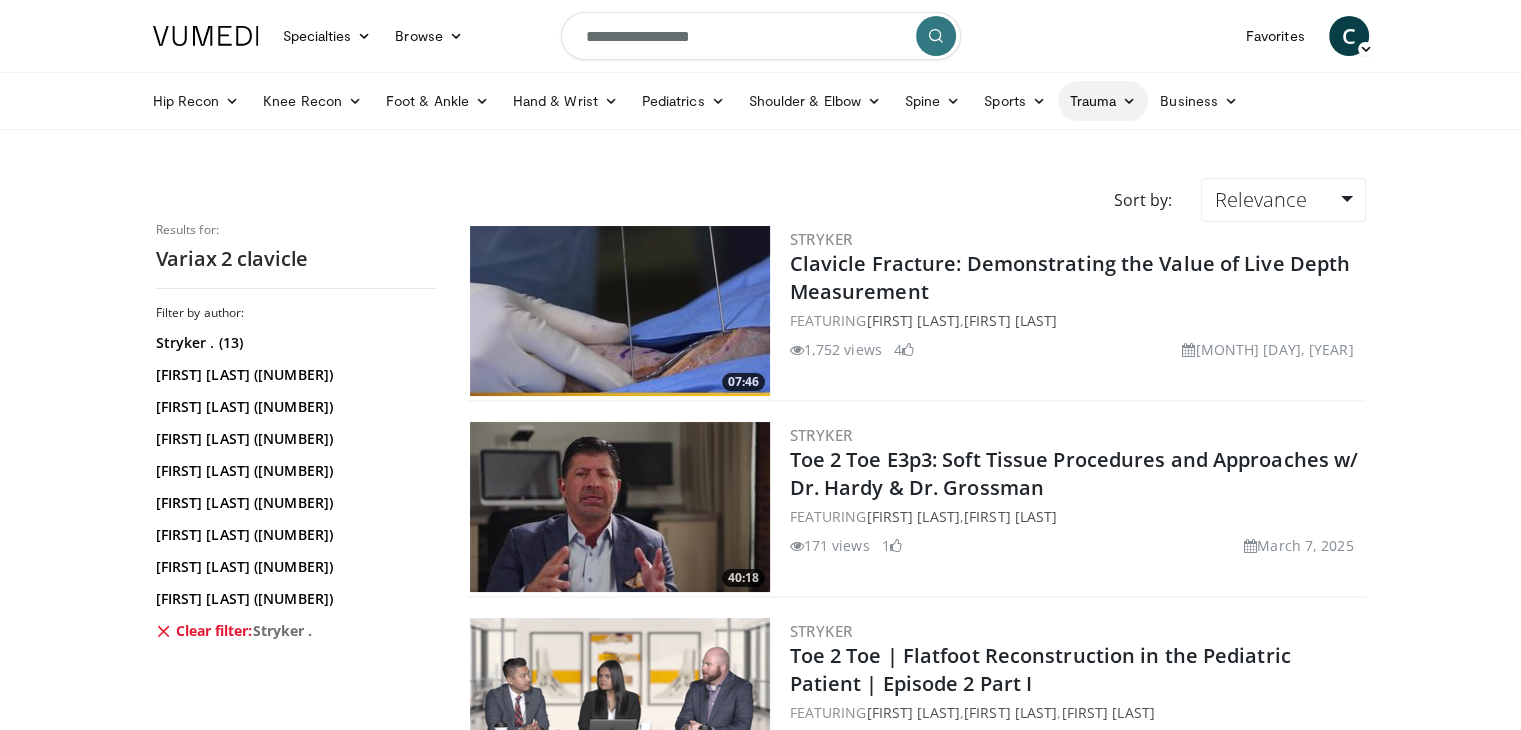 click at bounding box center [1129, 101] 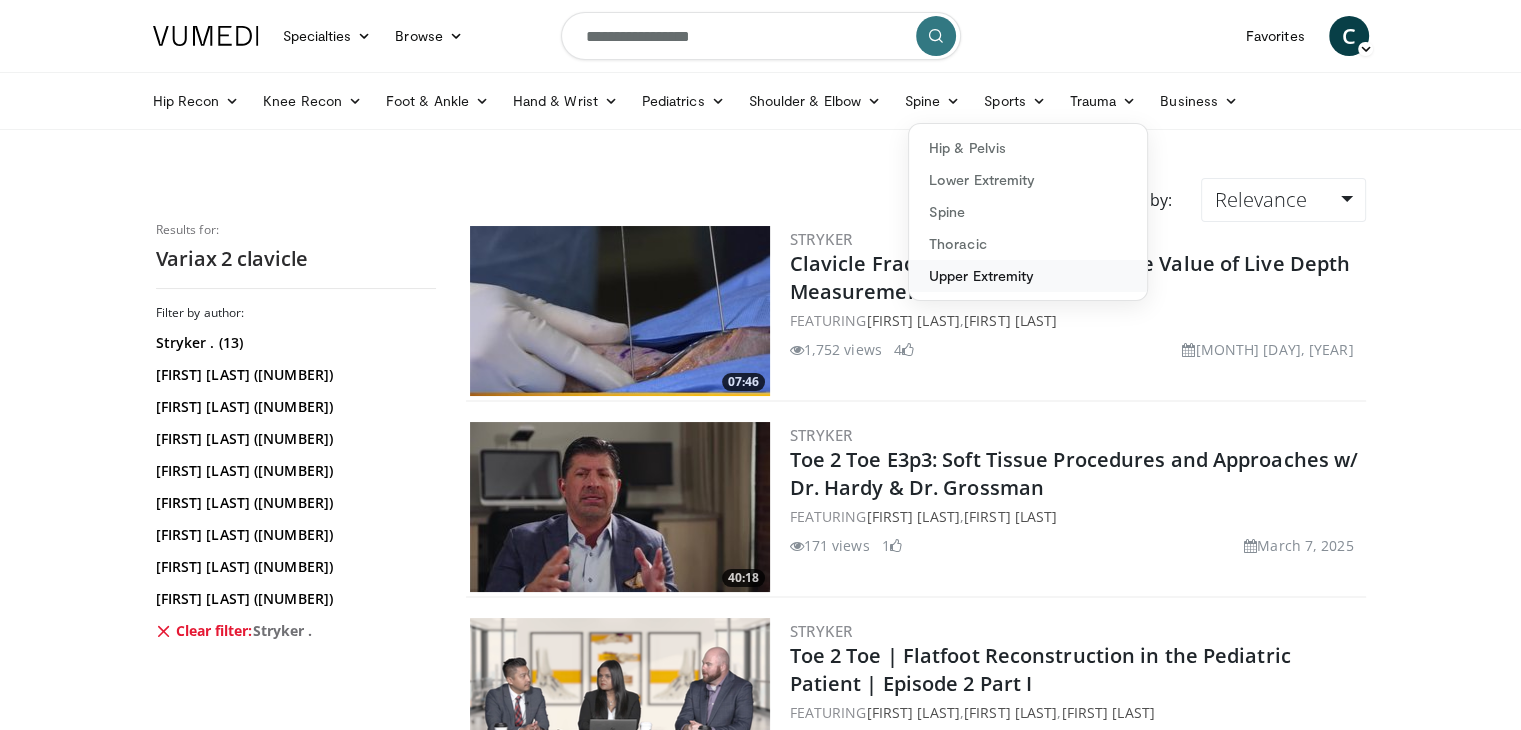 click on "Upper Extremity" at bounding box center (1028, 276) 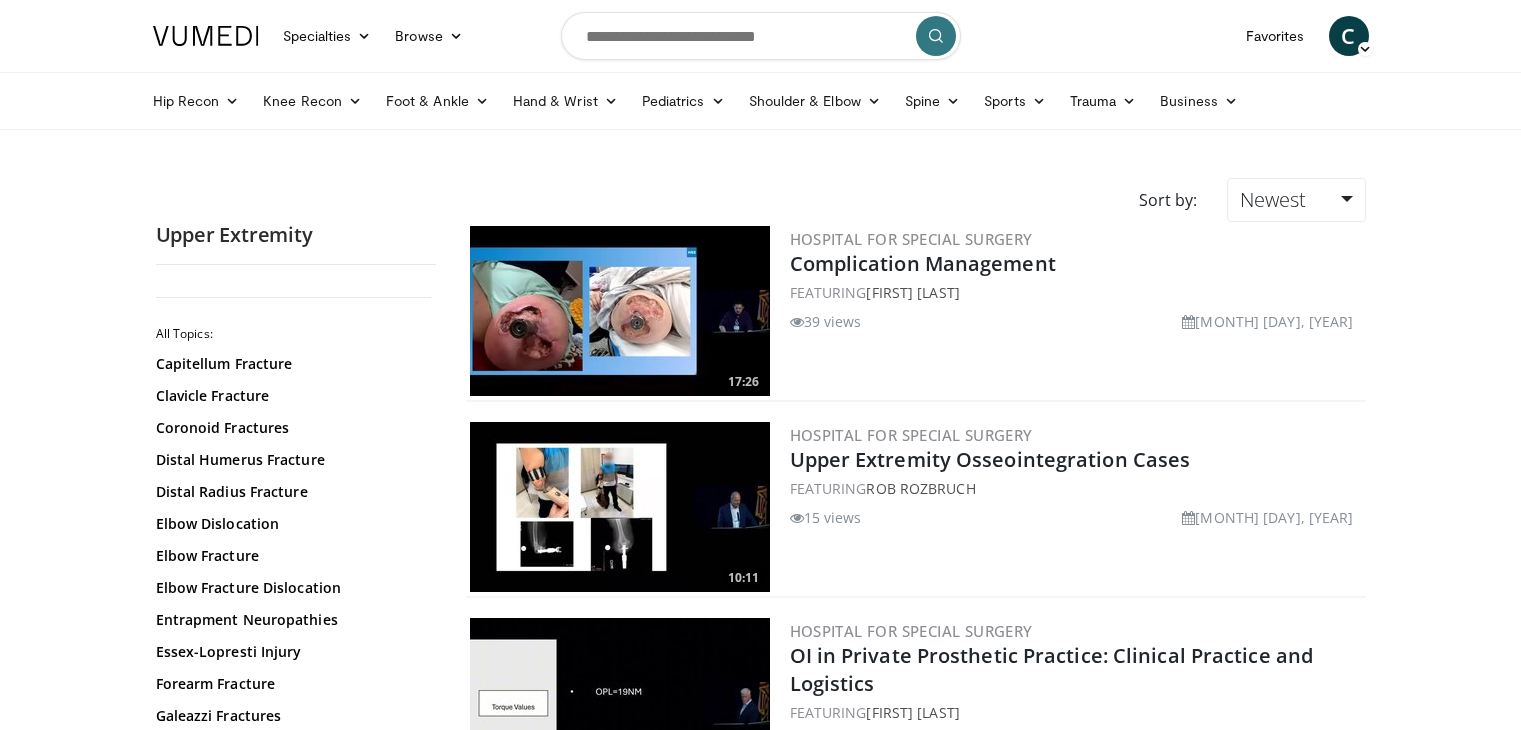 scroll, scrollTop: 0, scrollLeft: 0, axis: both 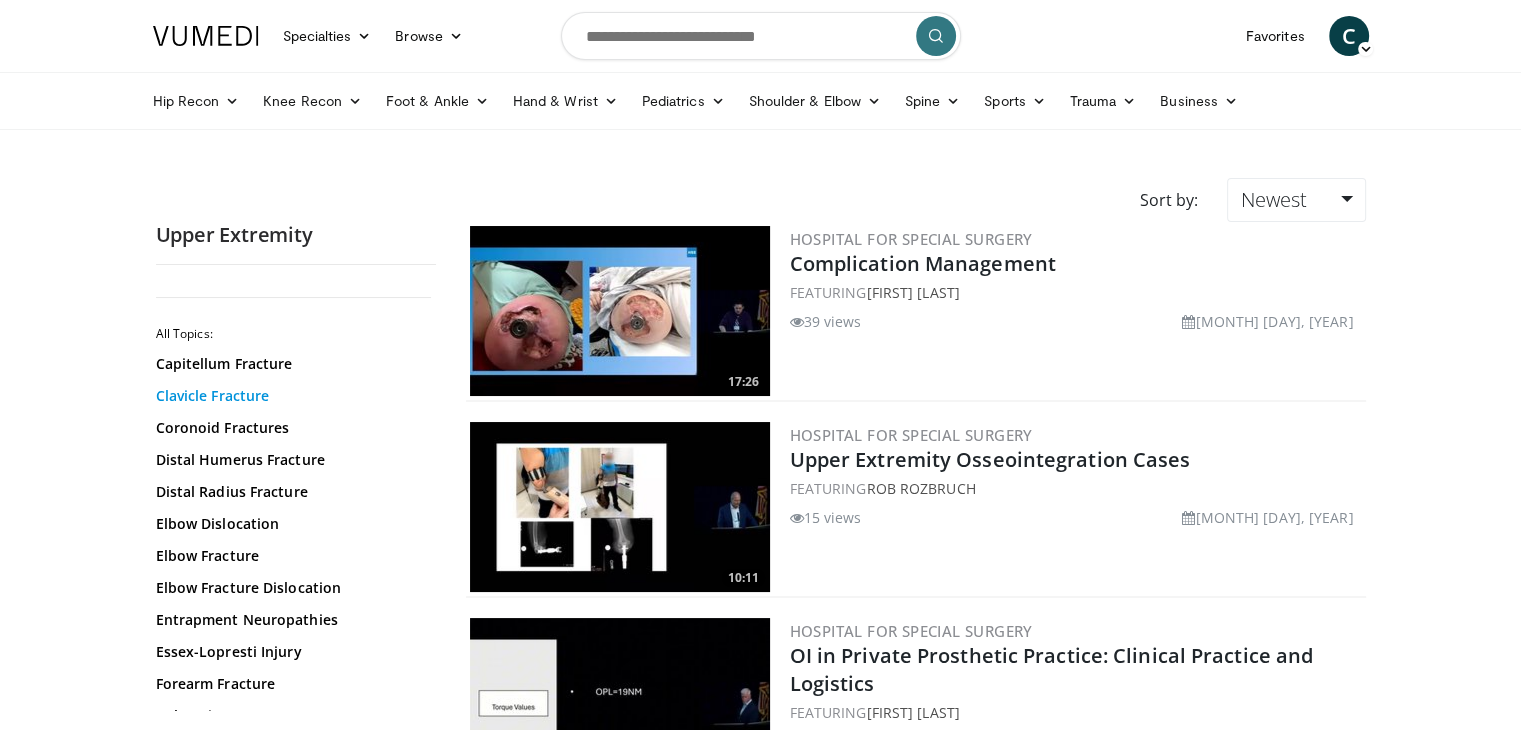click on "Clavicle Fracture" at bounding box center [291, 396] 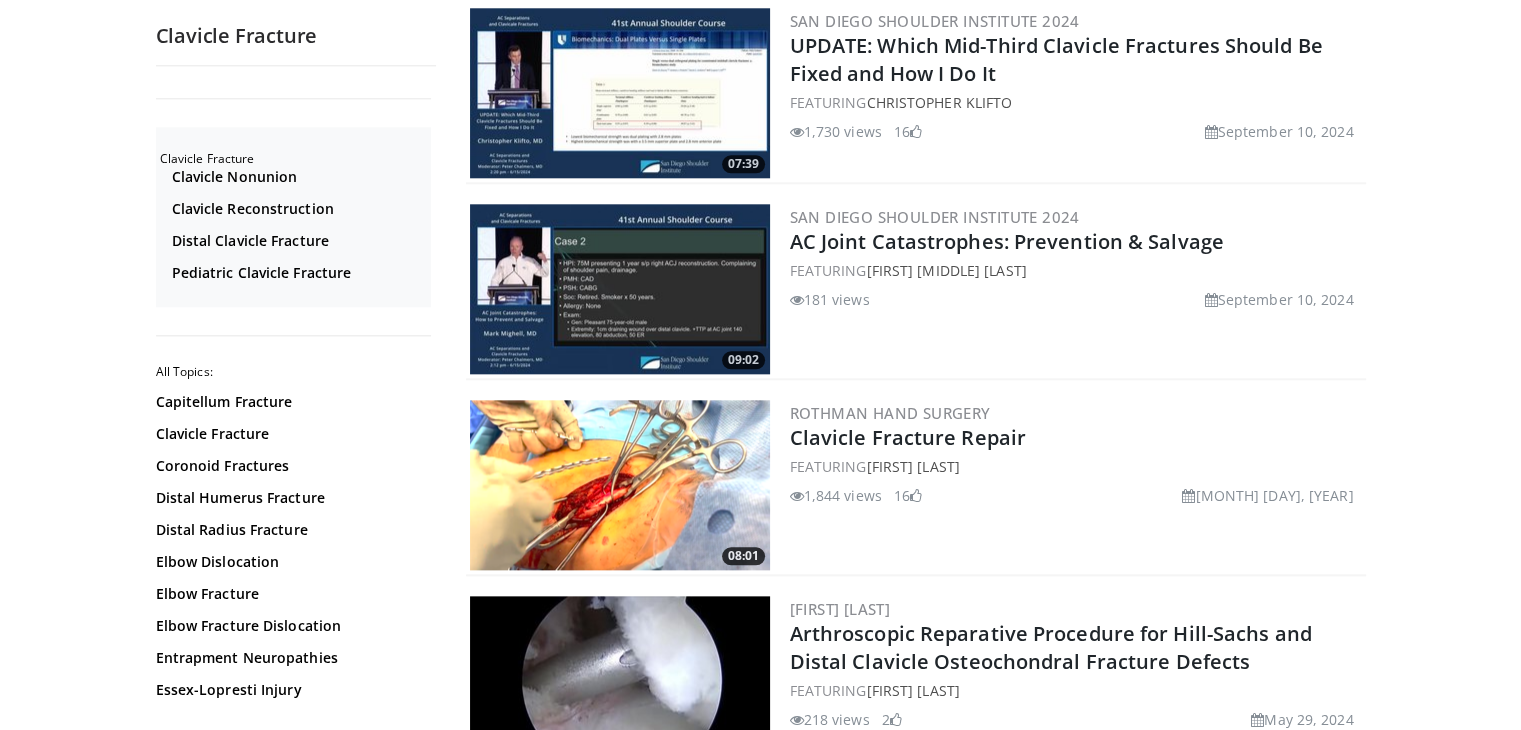 scroll, scrollTop: 2179, scrollLeft: 0, axis: vertical 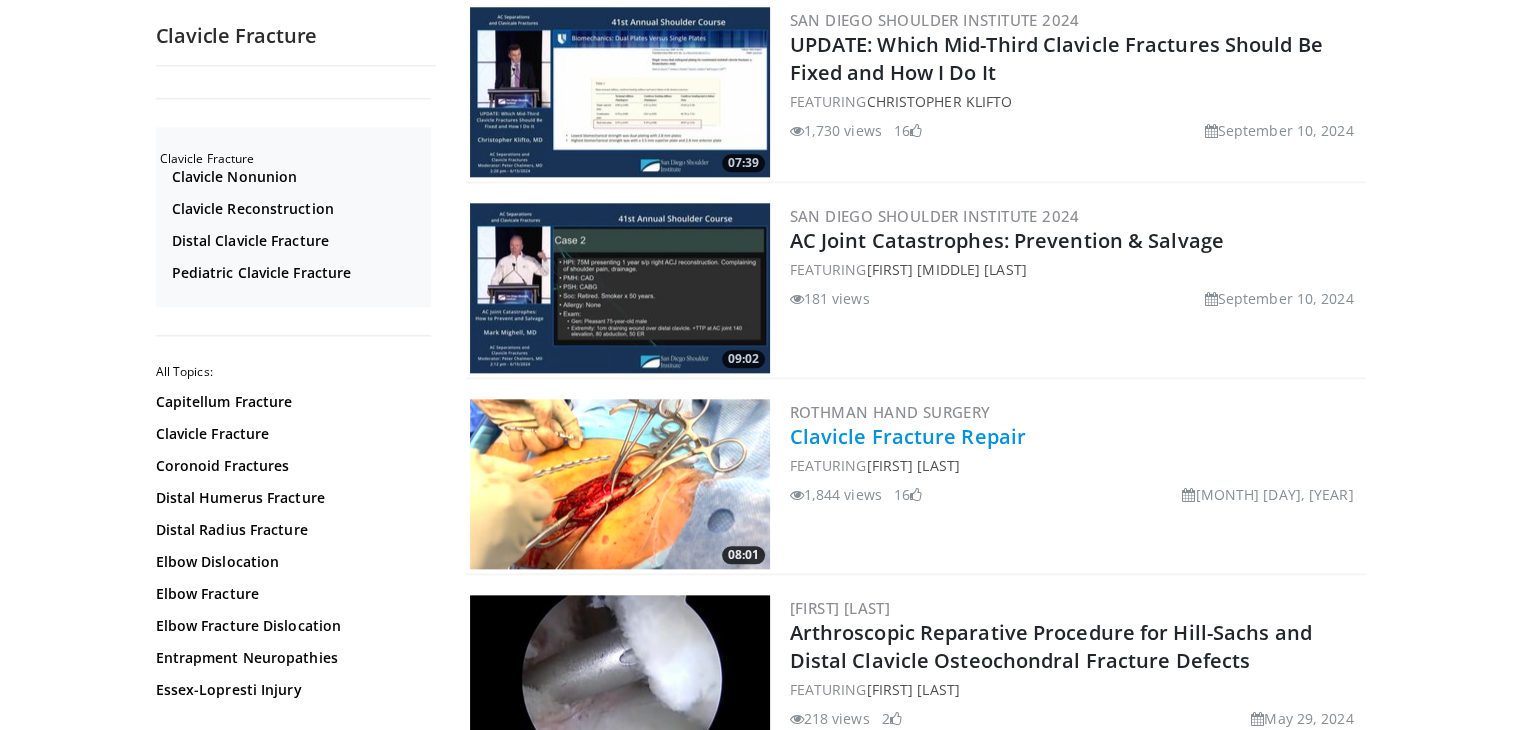 click on "Clavicle Fracture Repair" at bounding box center [908, 436] 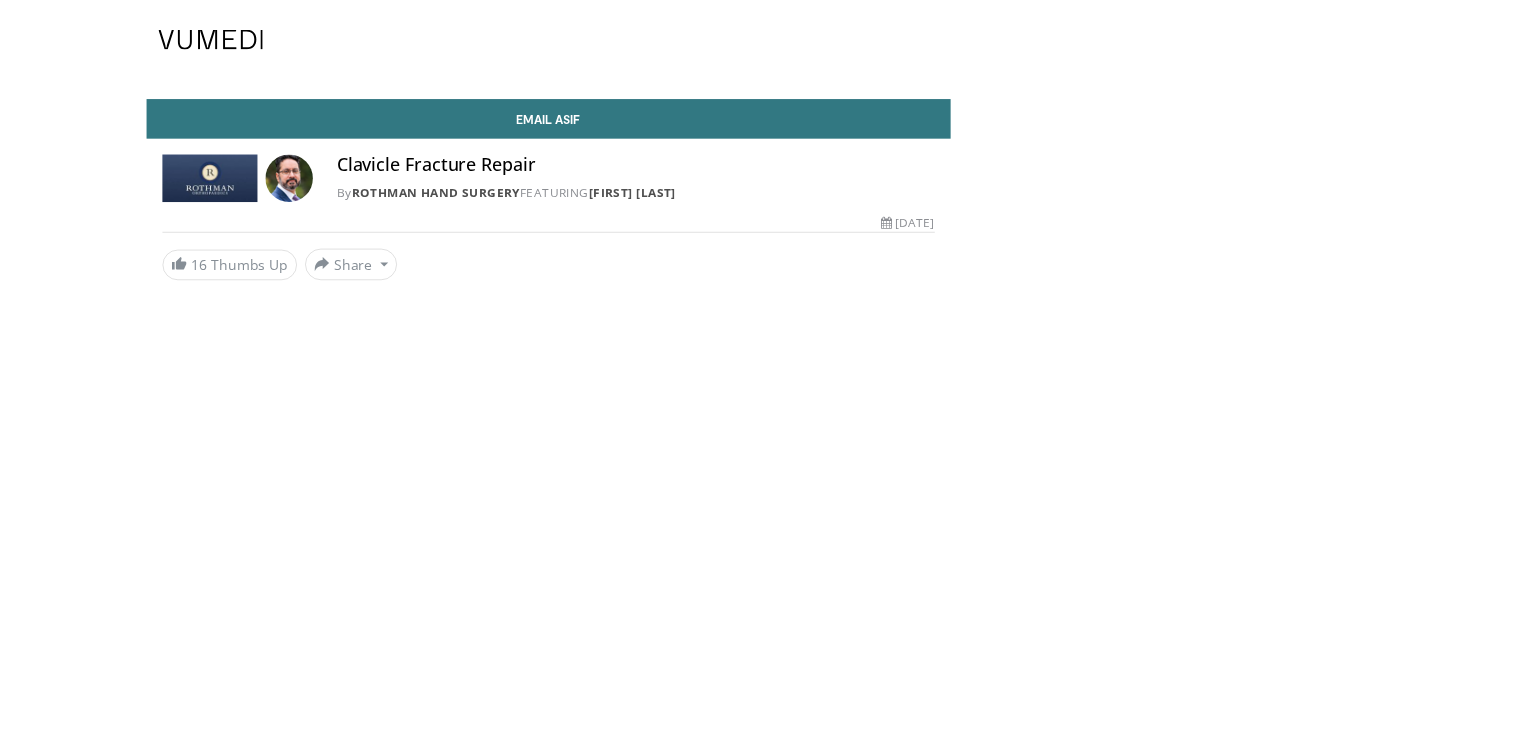 scroll, scrollTop: 0, scrollLeft: 0, axis: both 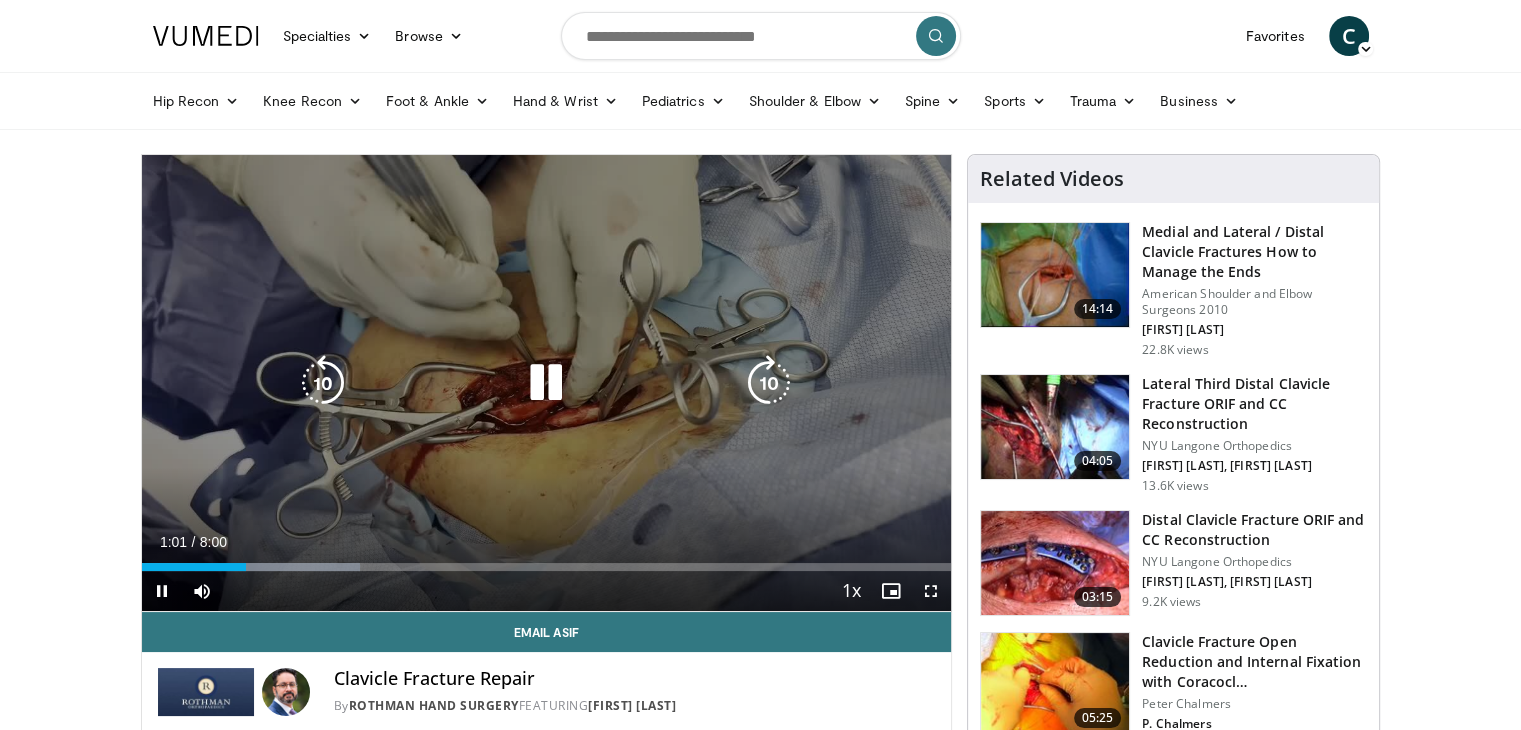click on "Loaded :  27.00% 1:02 1:27" at bounding box center (547, 561) 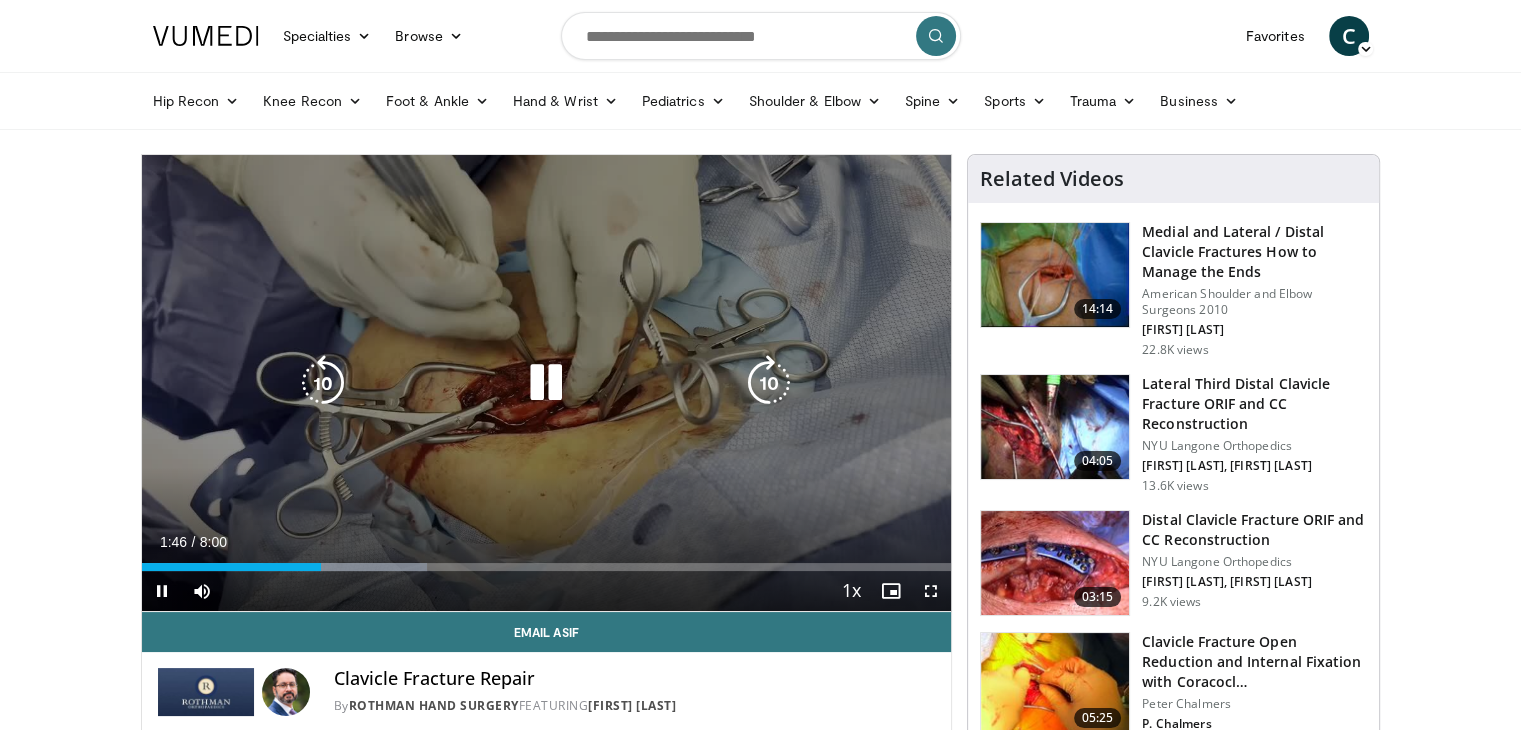 click at bounding box center [546, 383] 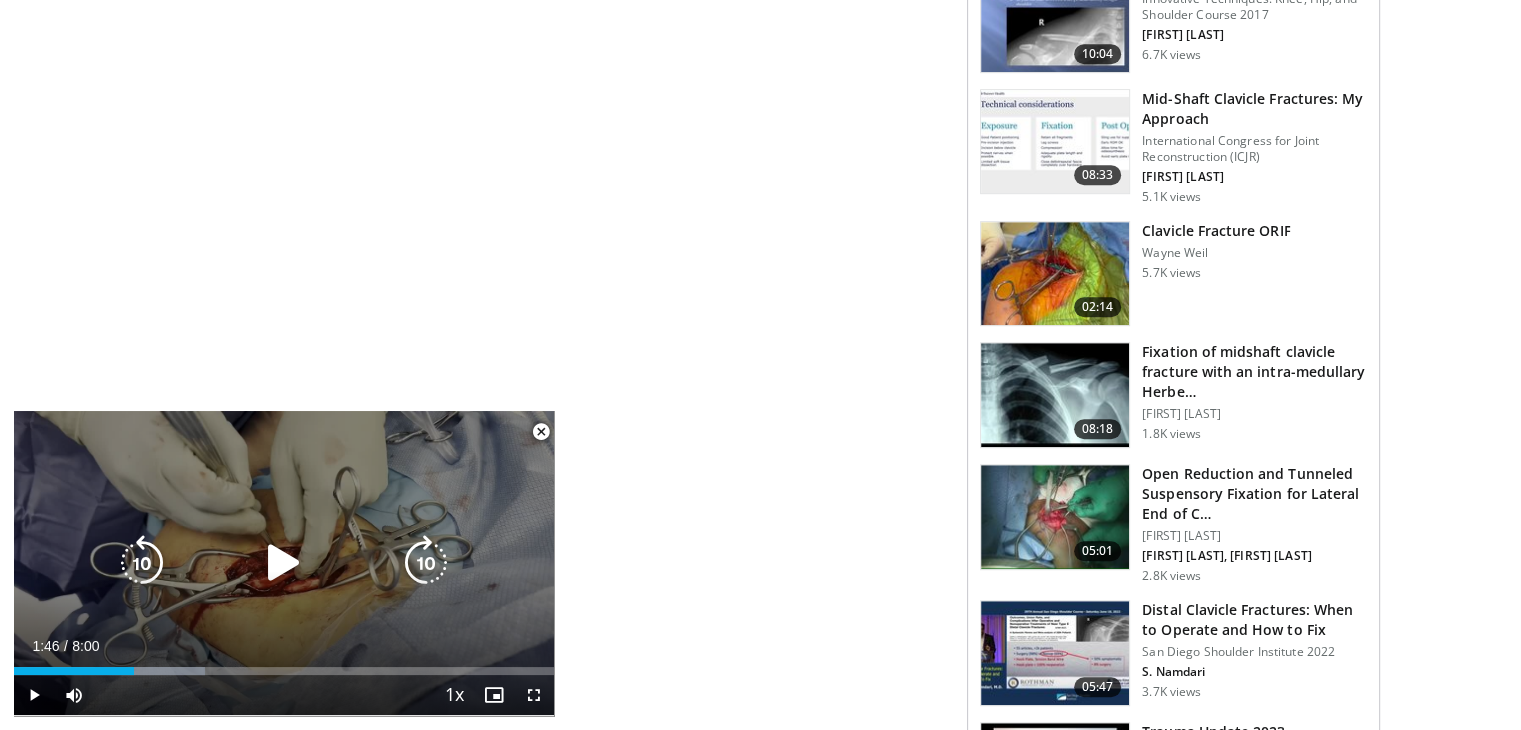scroll, scrollTop: 1052, scrollLeft: 0, axis: vertical 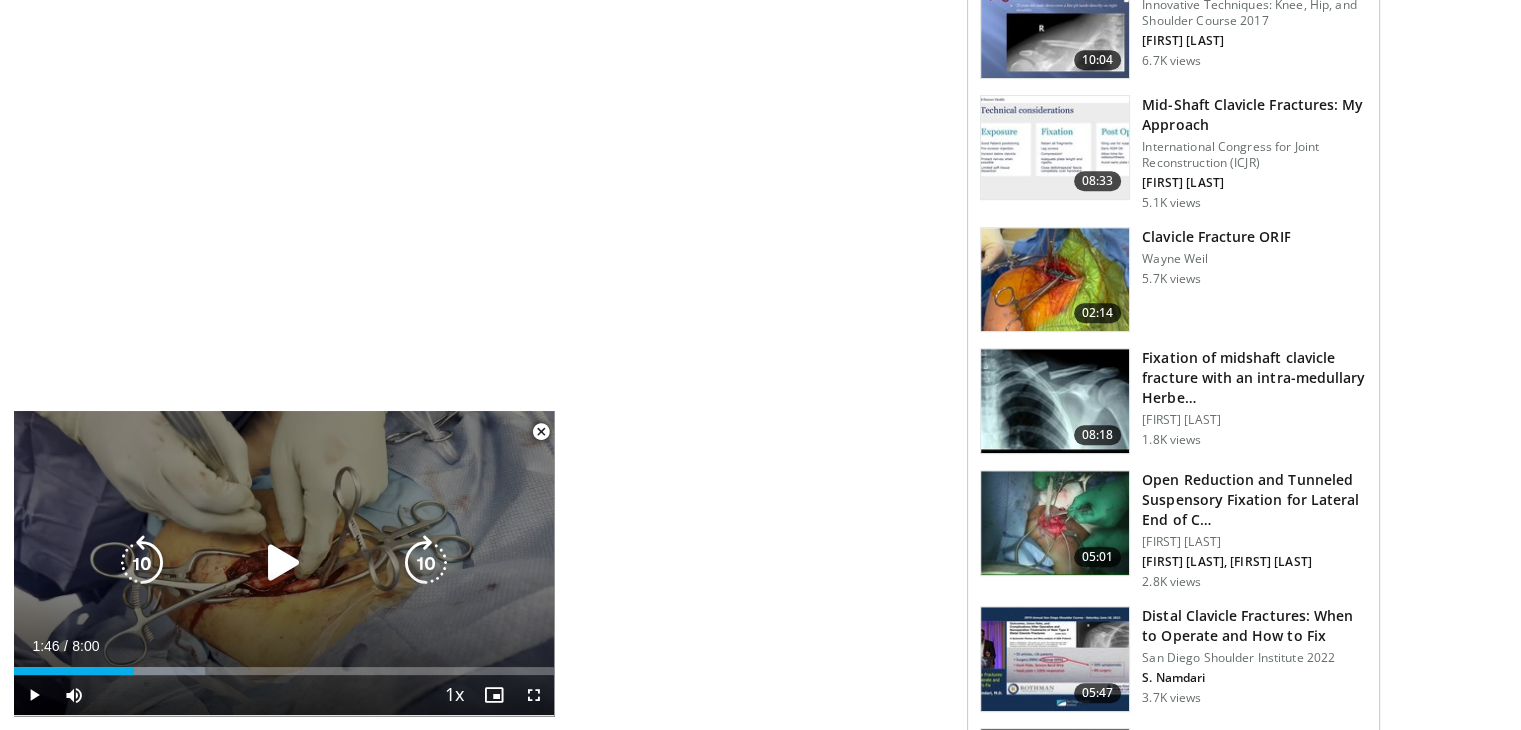 click on "10 seconds
Tap to unmute" at bounding box center (284, 563) 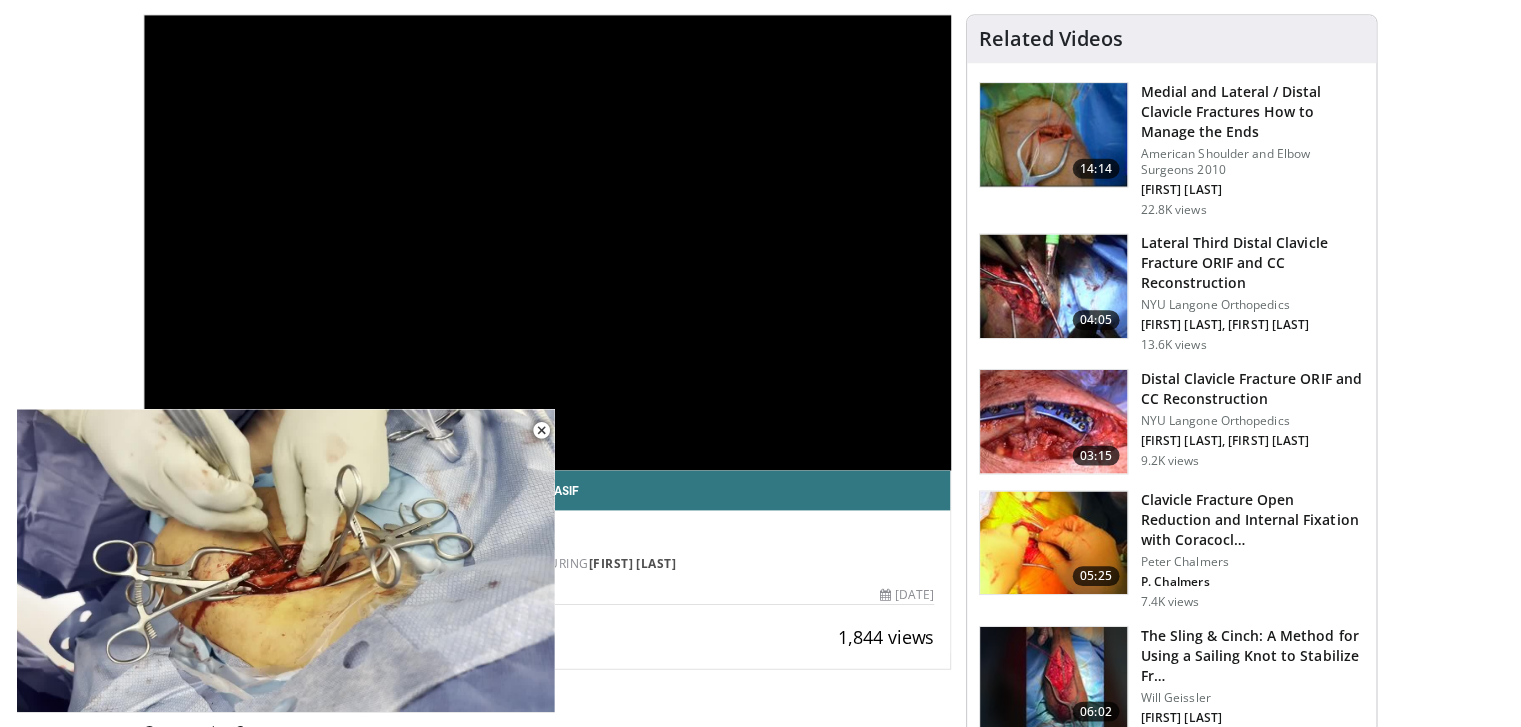 scroll, scrollTop: 0, scrollLeft: 0, axis: both 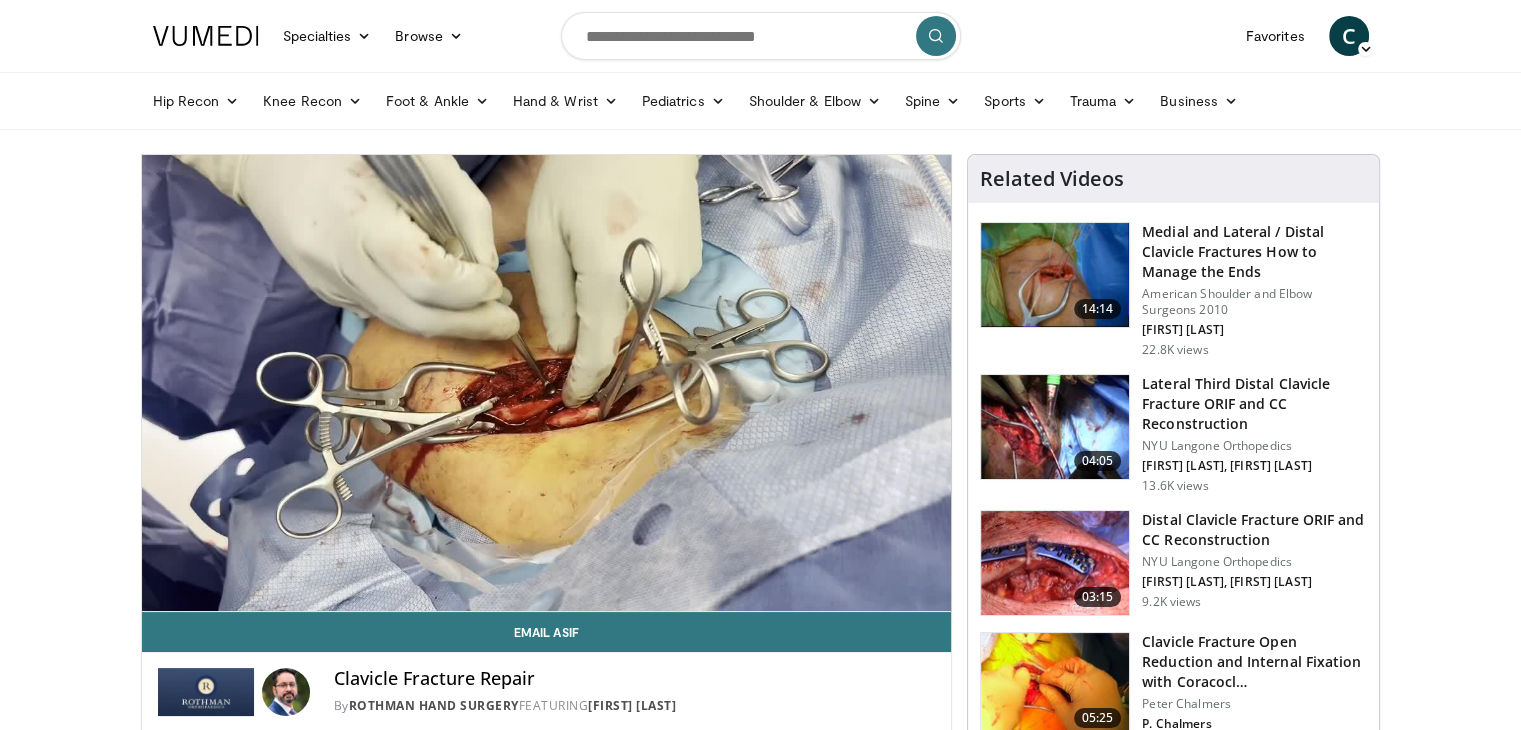 click on "10 seconds
Tap to unmute" at bounding box center (547, 383) 